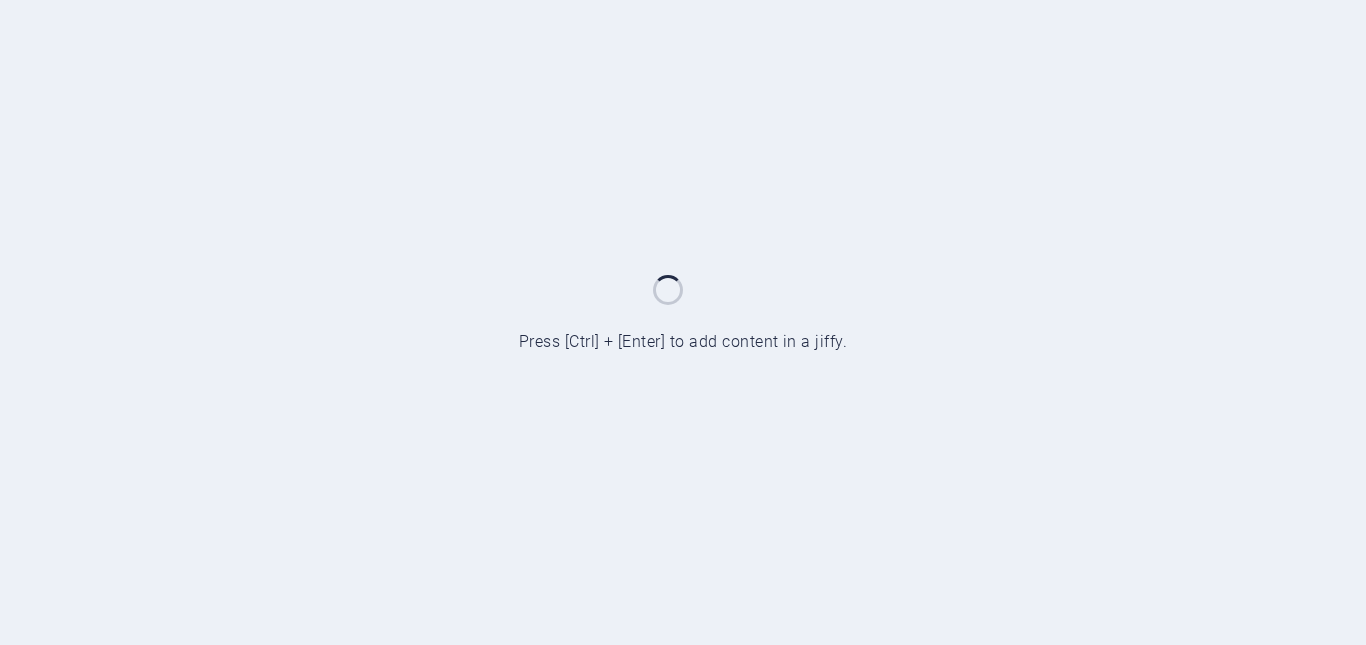 scroll, scrollTop: 0, scrollLeft: 0, axis: both 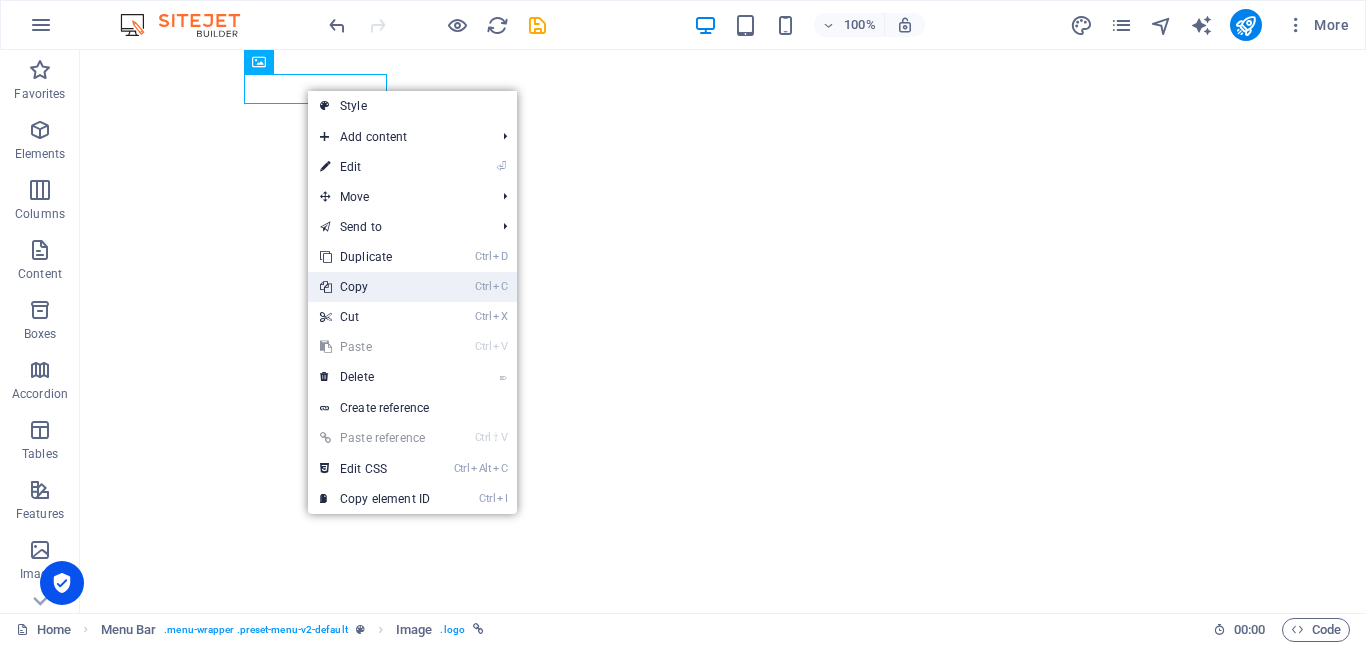 click on "Ctrl C  Copy" at bounding box center [375, 287] 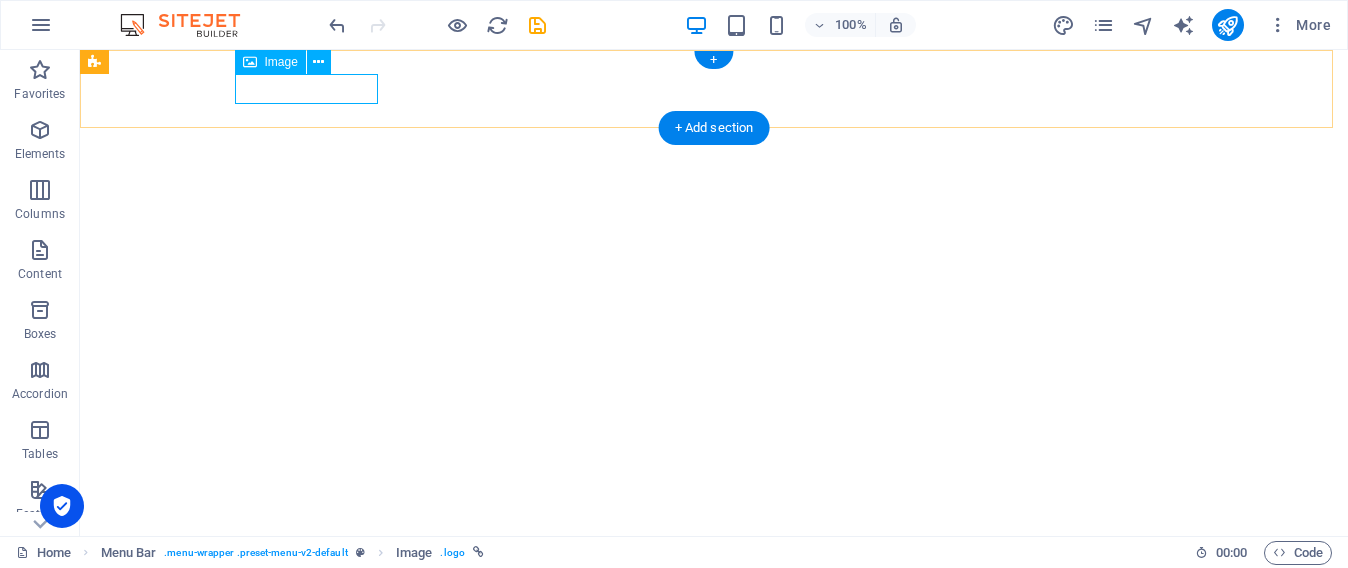 select on "px" 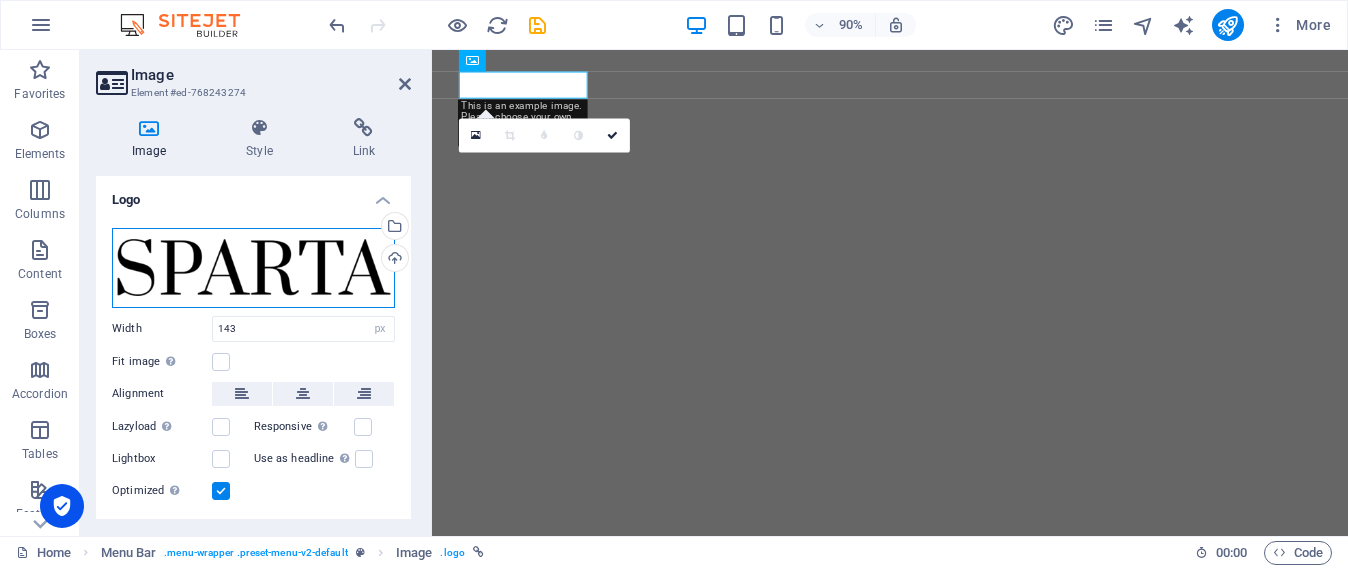 click on "Drag files here, click to choose files or select files from Files or our free stock photos & videos" at bounding box center [253, 268] 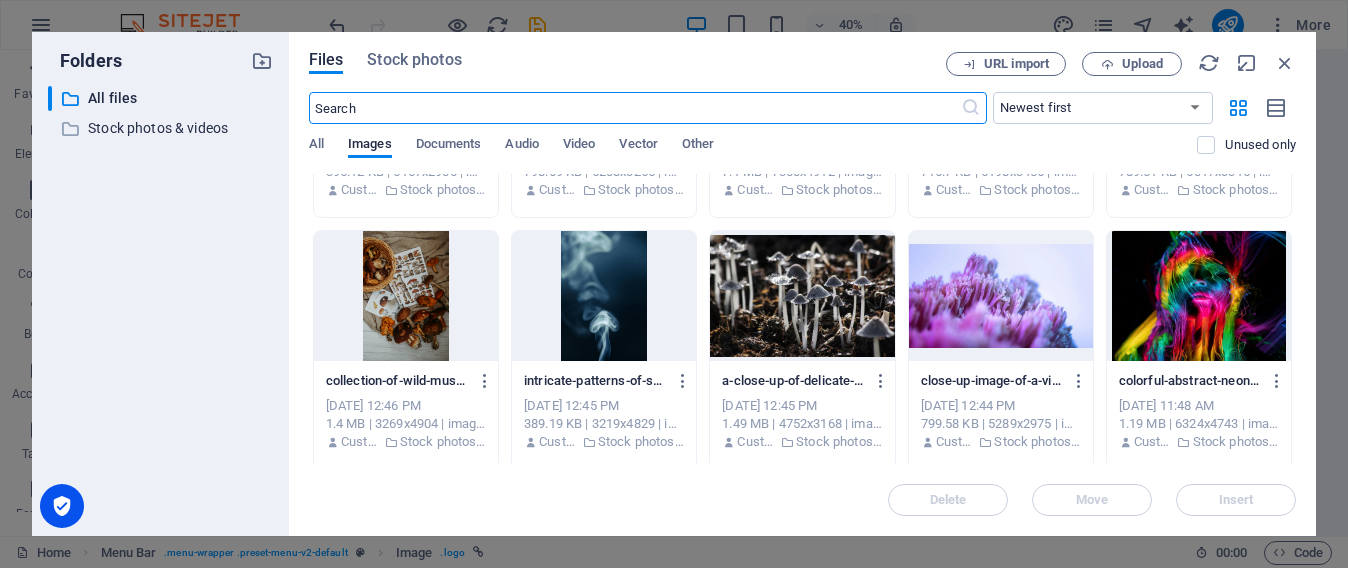 scroll, scrollTop: 300, scrollLeft: 0, axis: vertical 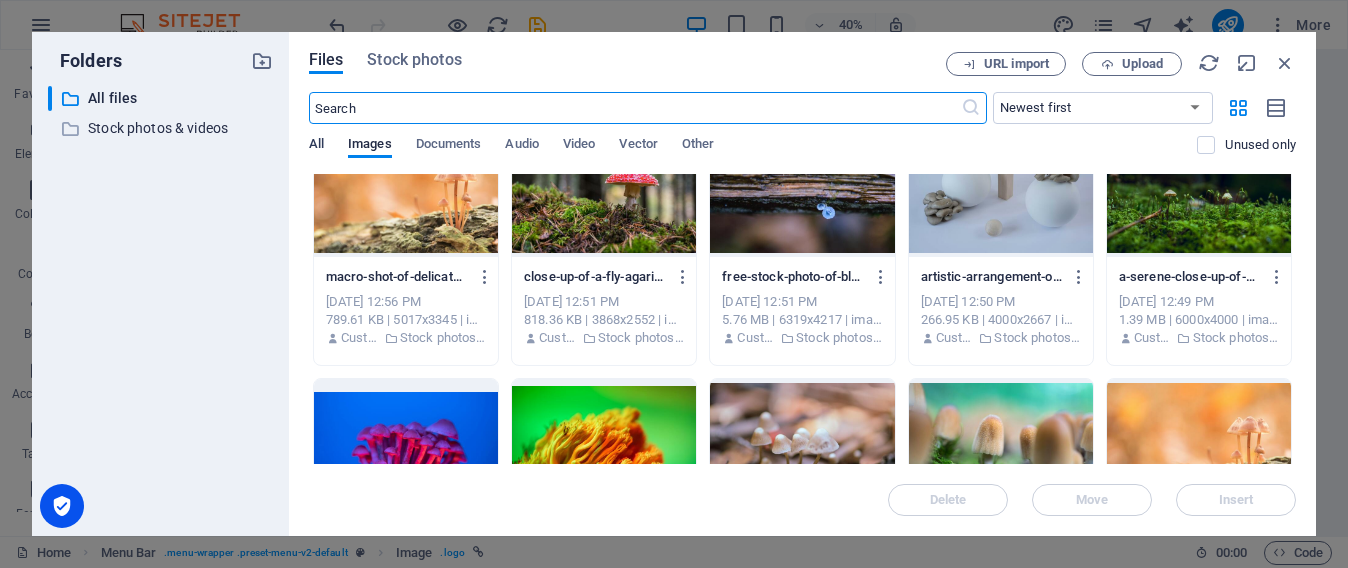 click on "All" at bounding box center [316, 146] 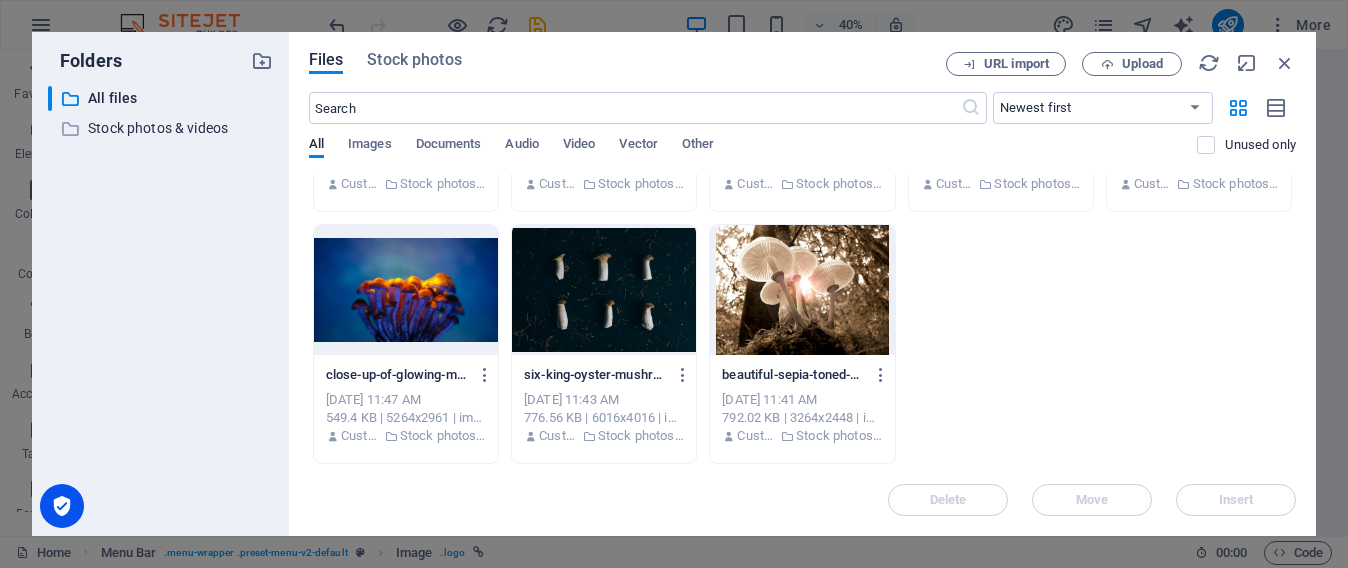 scroll, scrollTop: 358, scrollLeft: 0, axis: vertical 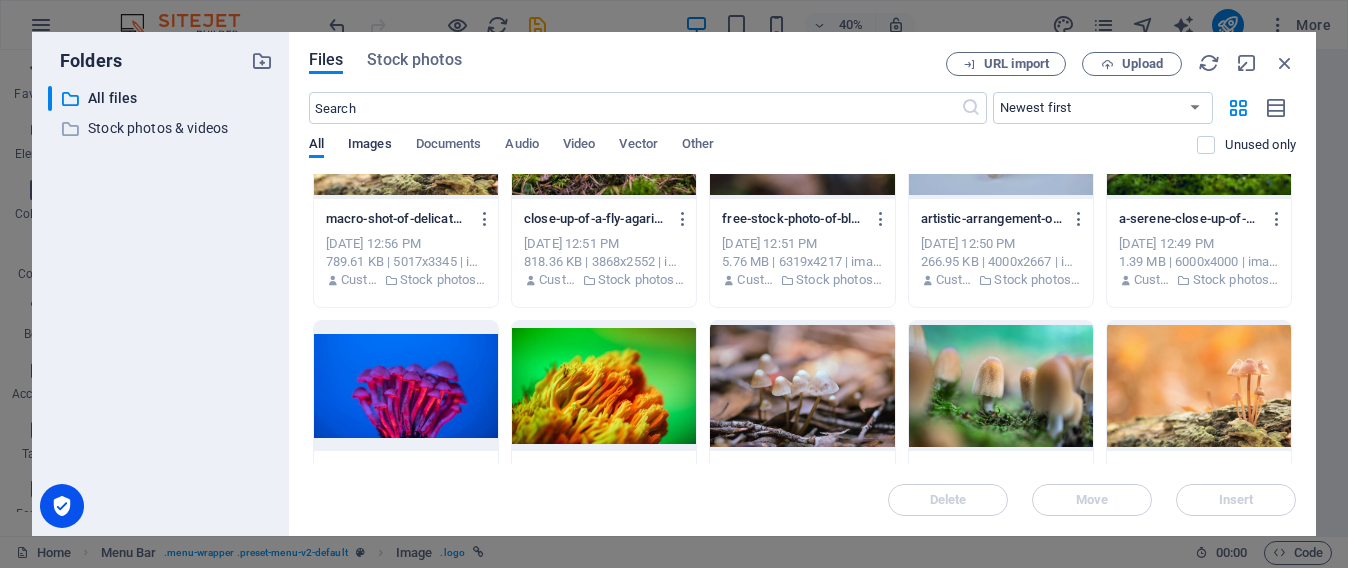 click on "Images" at bounding box center [370, 146] 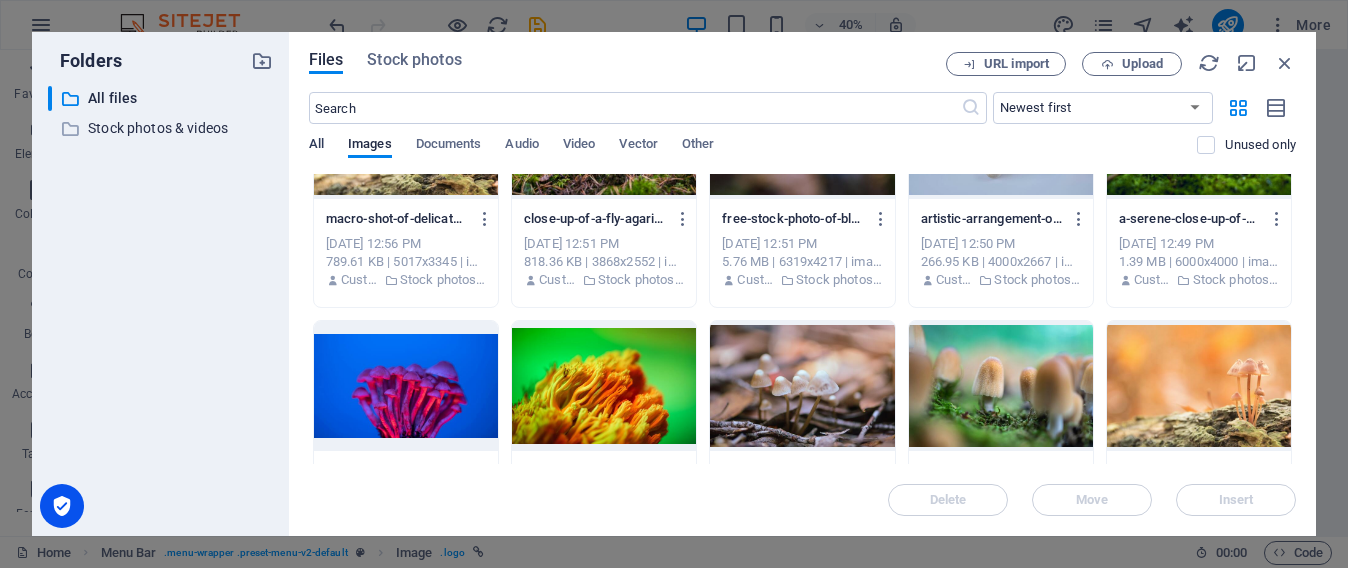 click on "All" at bounding box center (316, 146) 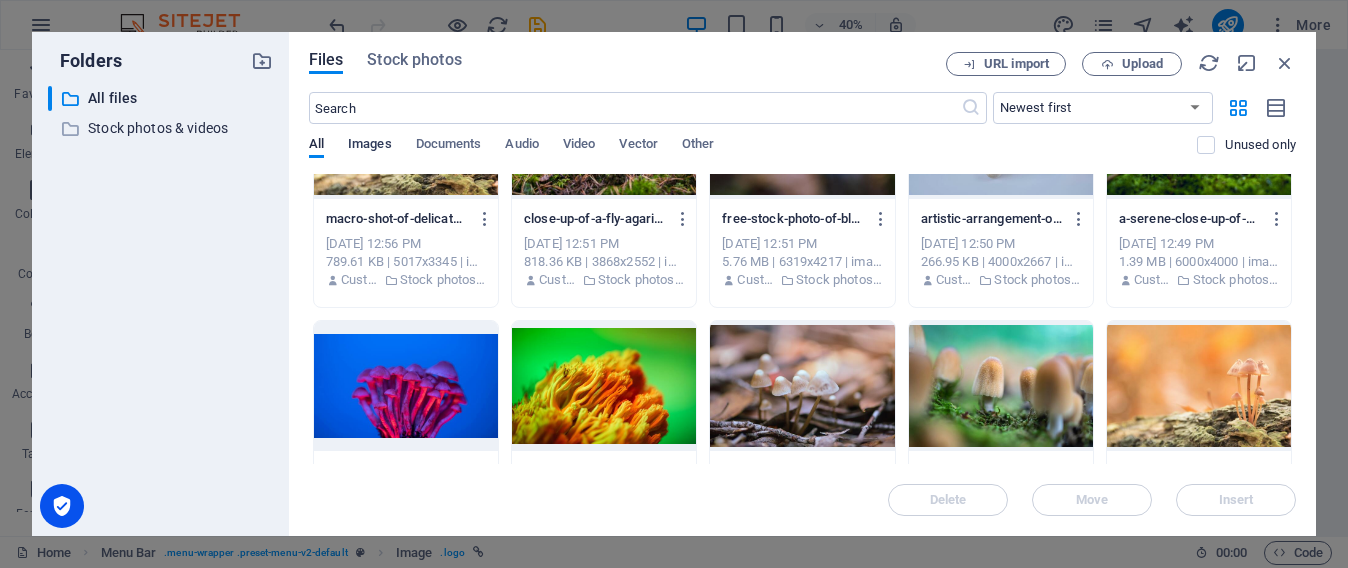 click on "Images" at bounding box center [370, 146] 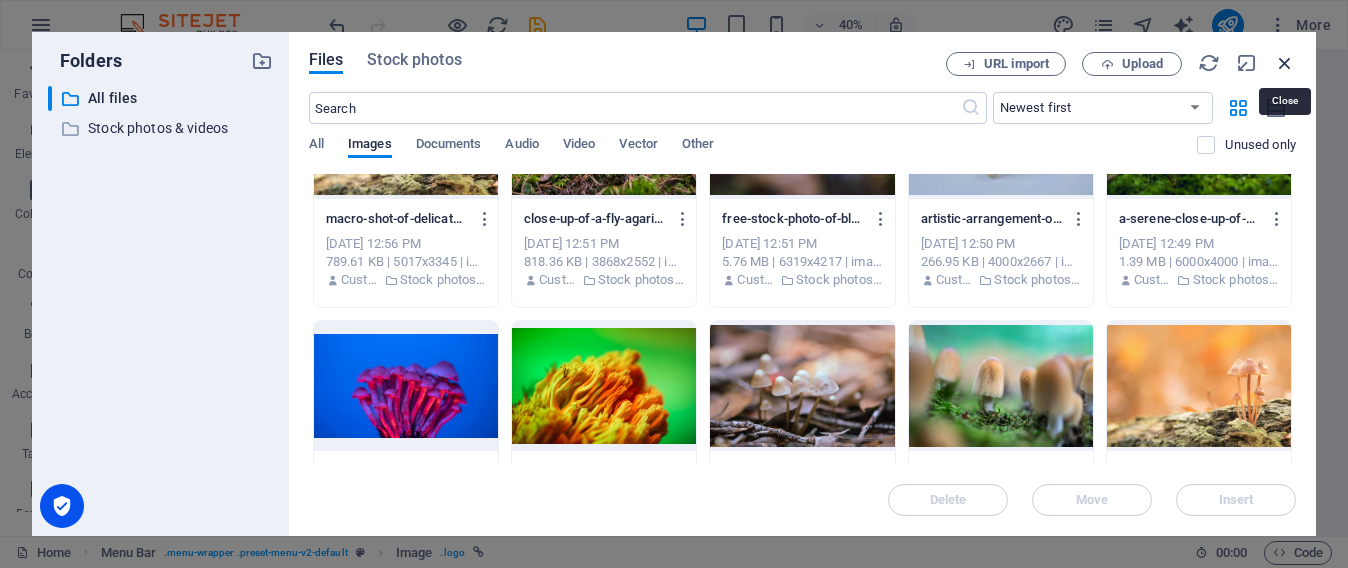 click at bounding box center (1285, 63) 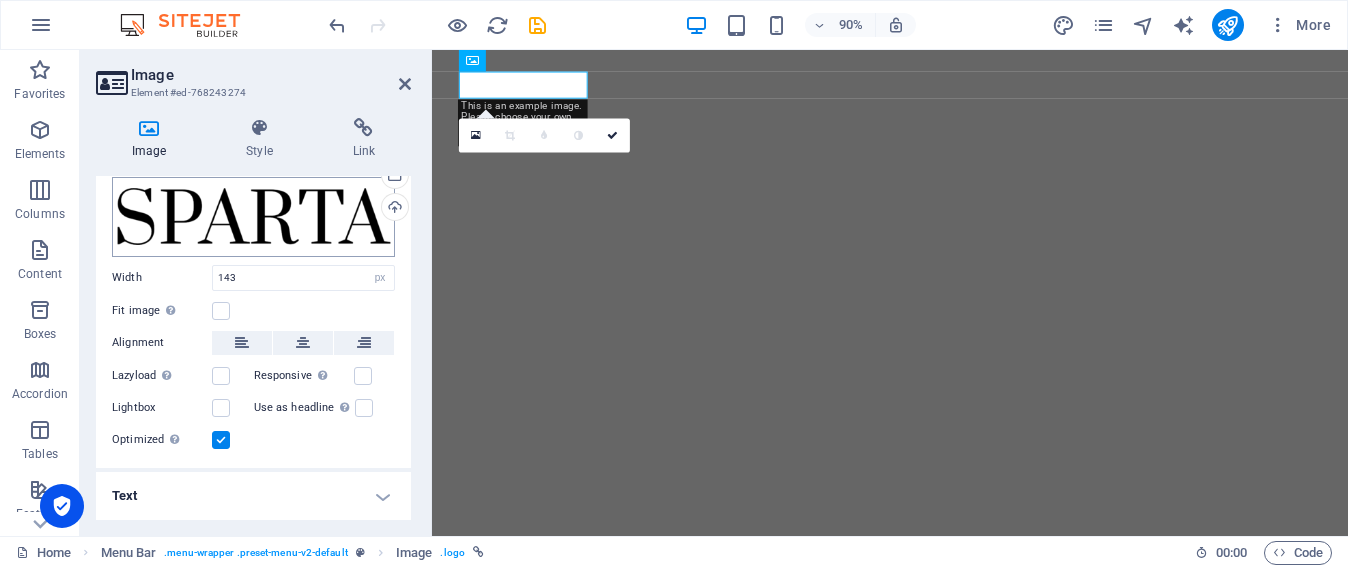 scroll, scrollTop: 0, scrollLeft: 0, axis: both 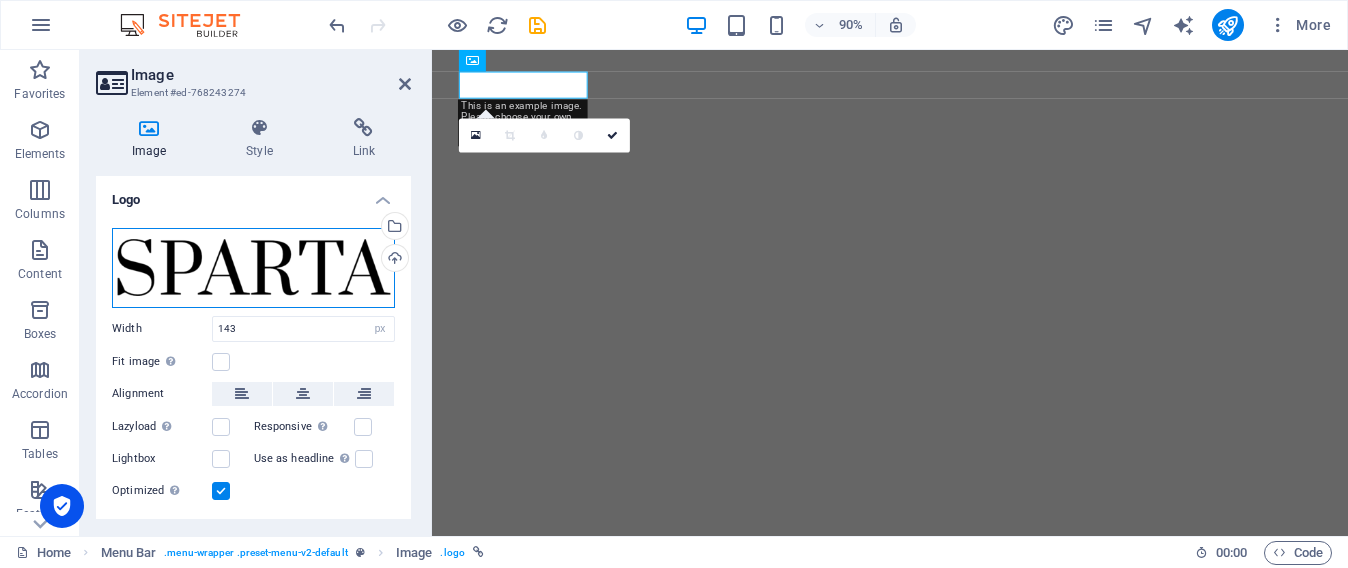 click on "Drag files here, click to choose files or select files from Files or our free stock photos & videos" at bounding box center (253, 268) 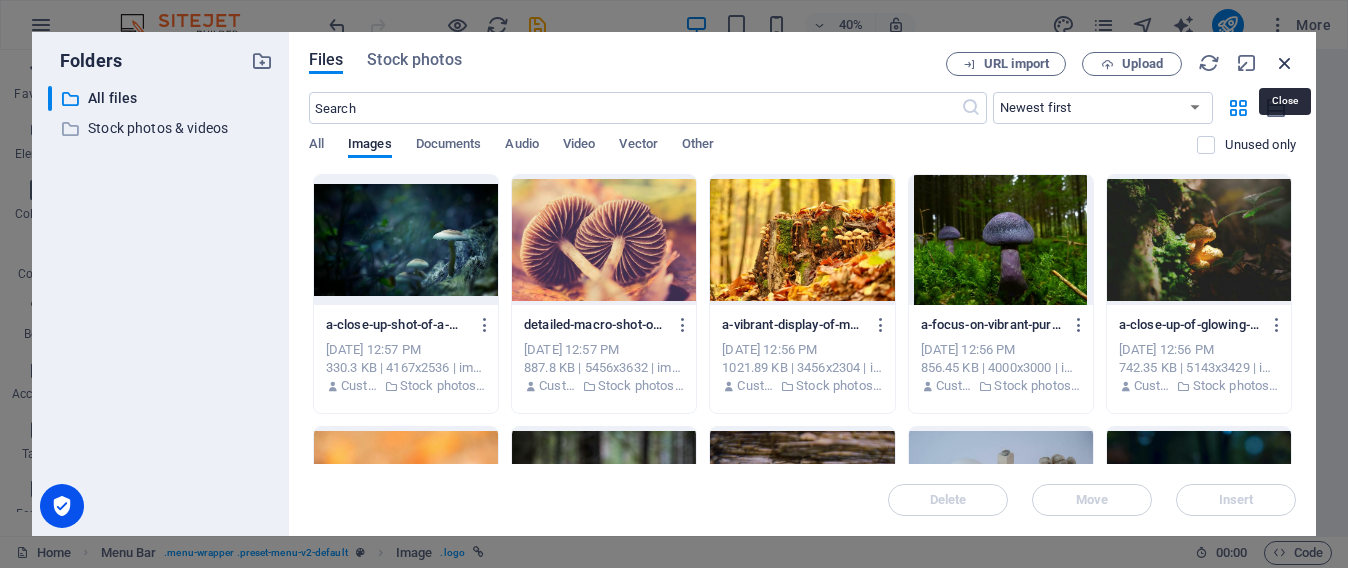 click at bounding box center (1285, 63) 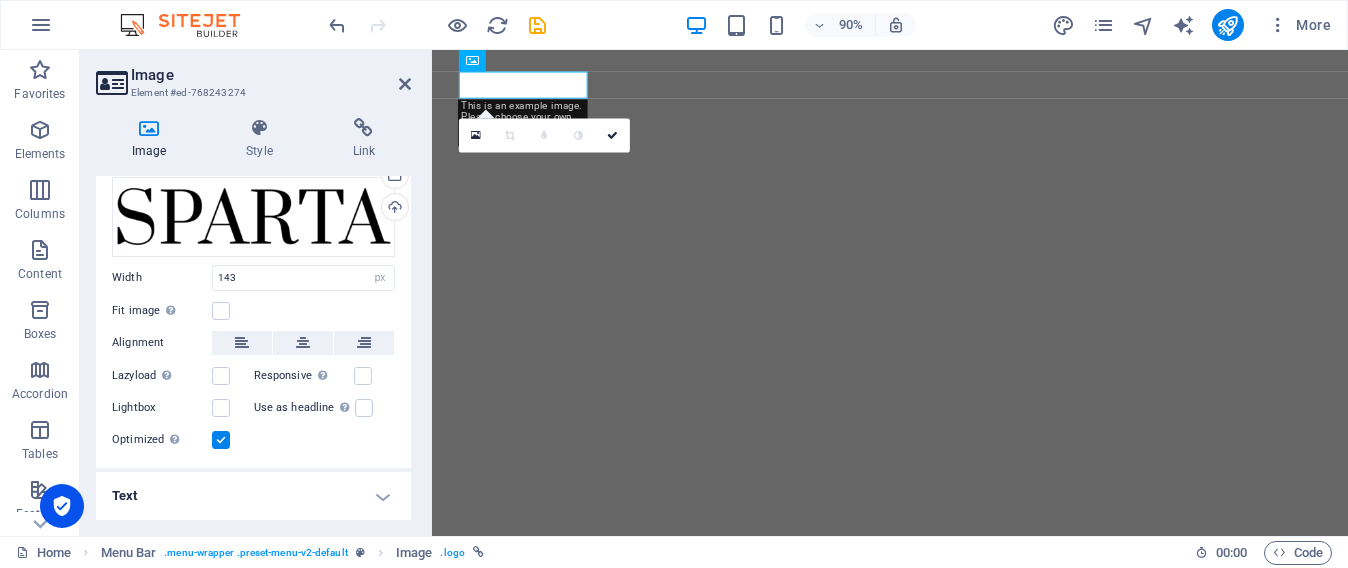 scroll, scrollTop: 0, scrollLeft: 0, axis: both 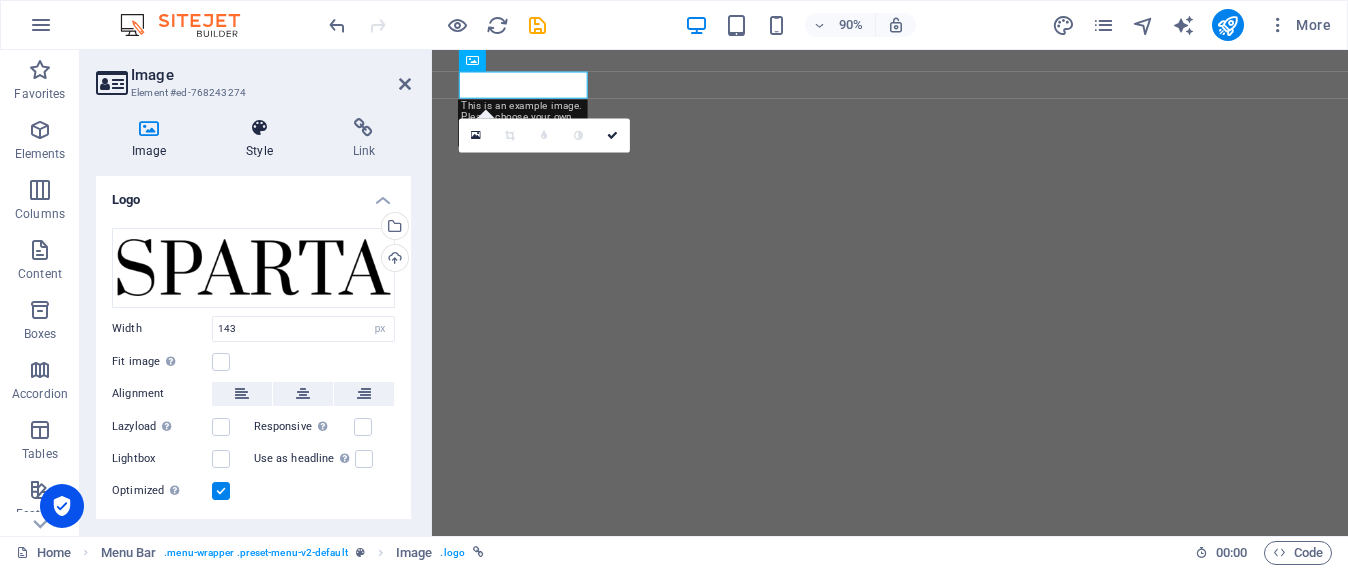 click at bounding box center (259, 128) 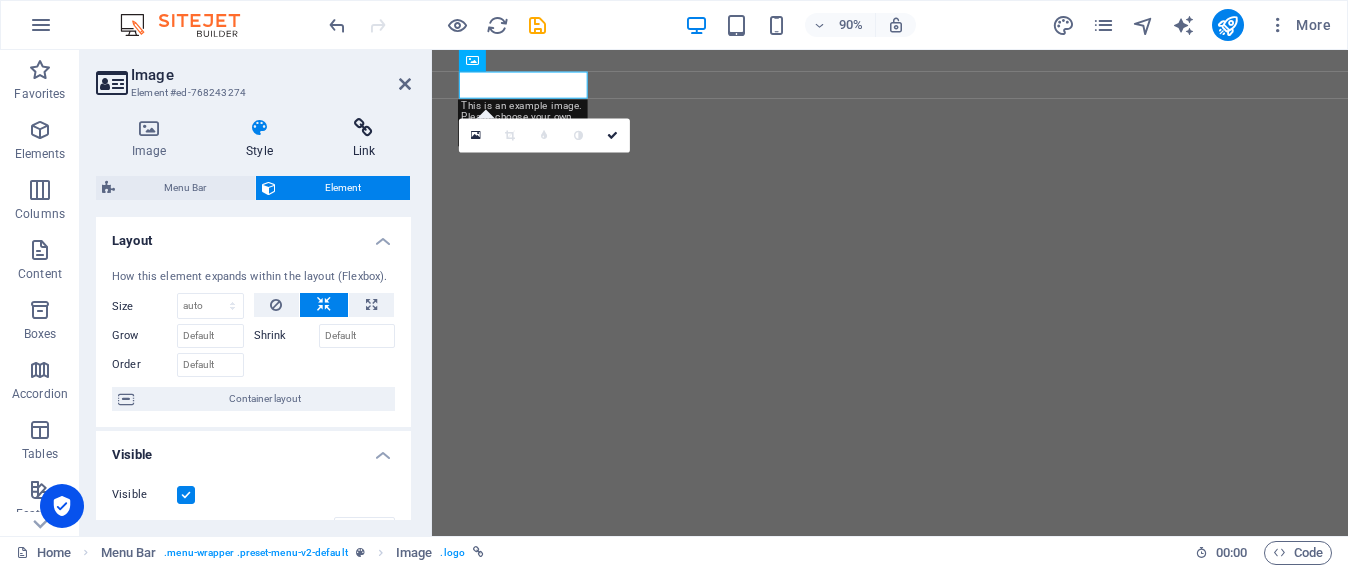 click at bounding box center (364, 128) 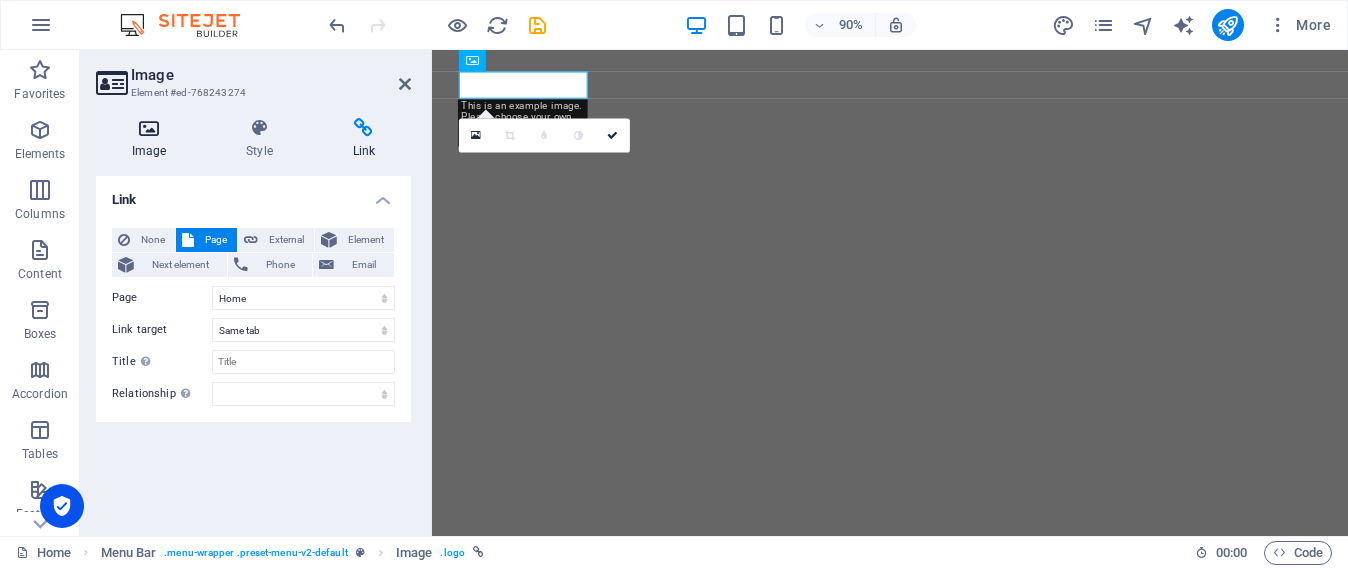 click on "Image" at bounding box center [153, 139] 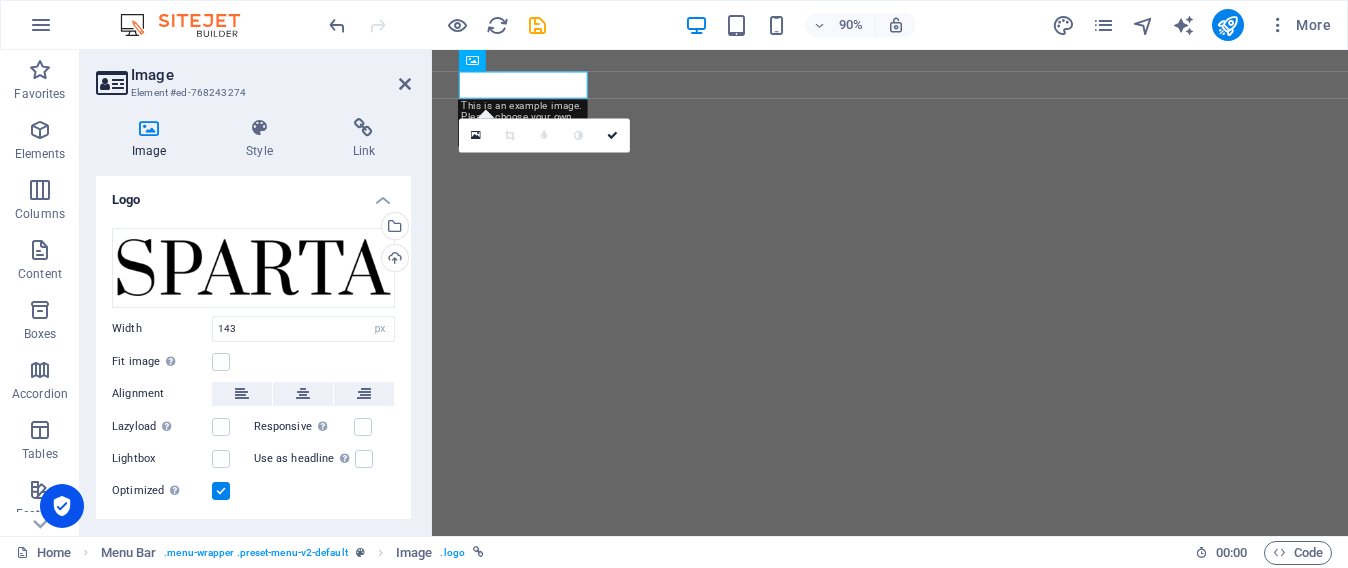 click on "Fit image Automatically fit image to a fixed width and height" at bounding box center [253, 362] 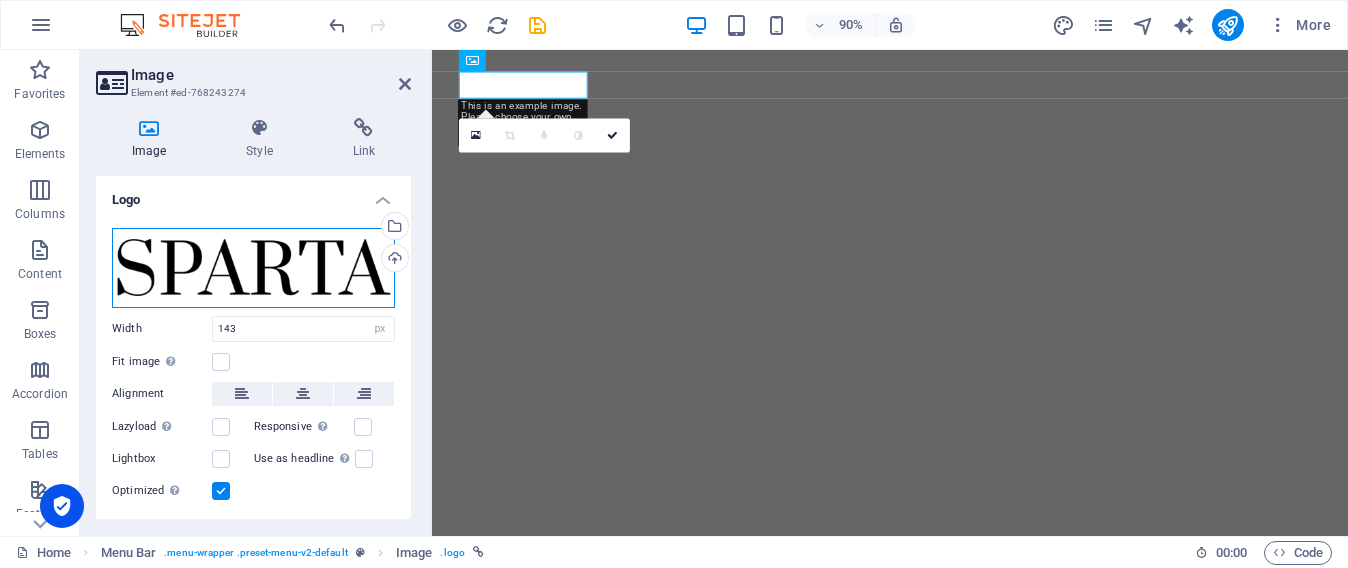 click on "Drag files here, click to choose files or select files from Files or our free stock photos & videos" at bounding box center [253, 268] 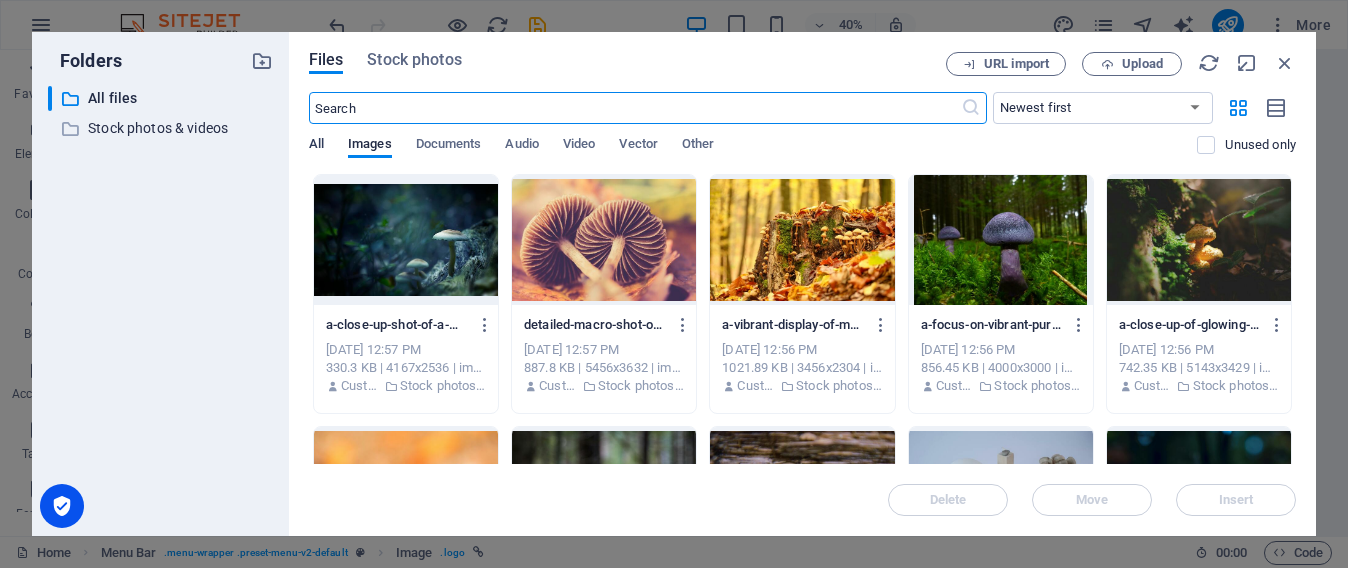 click on "All" at bounding box center [316, 146] 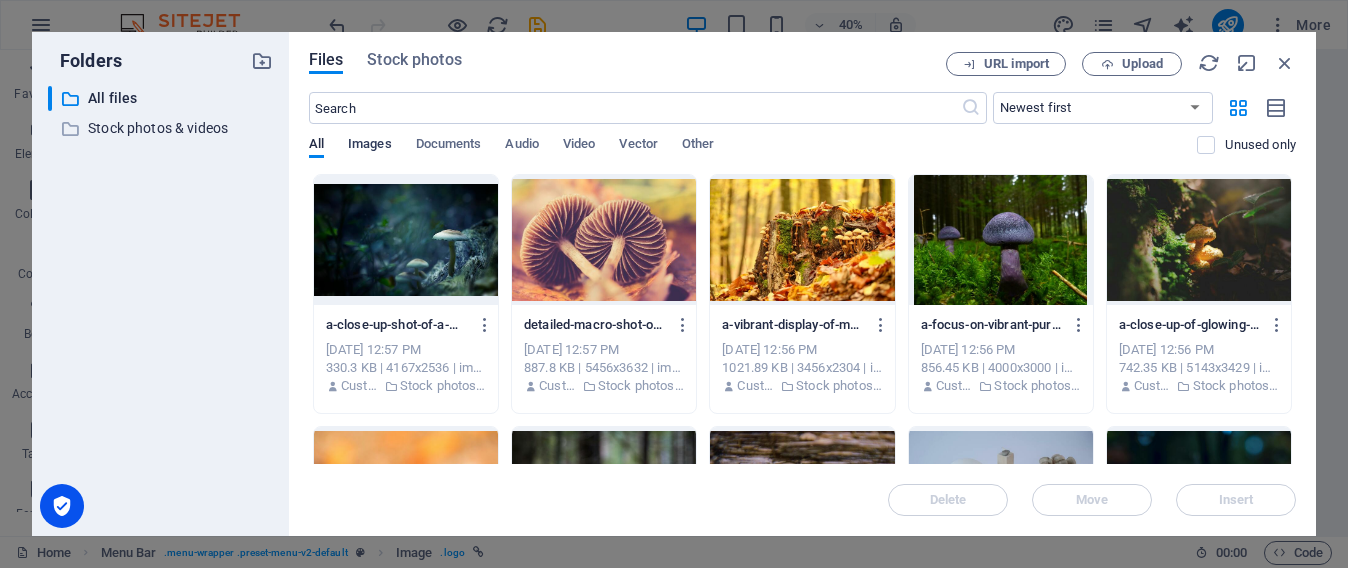 click on "Images" at bounding box center (370, 146) 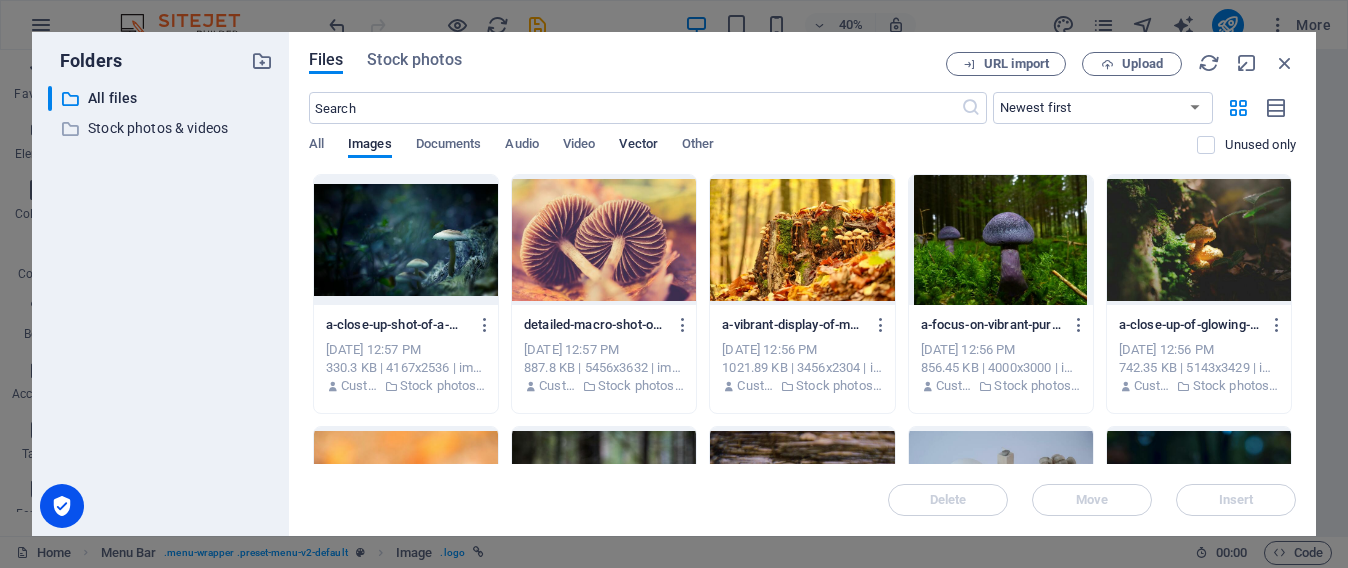 click on "Vector" at bounding box center [638, 146] 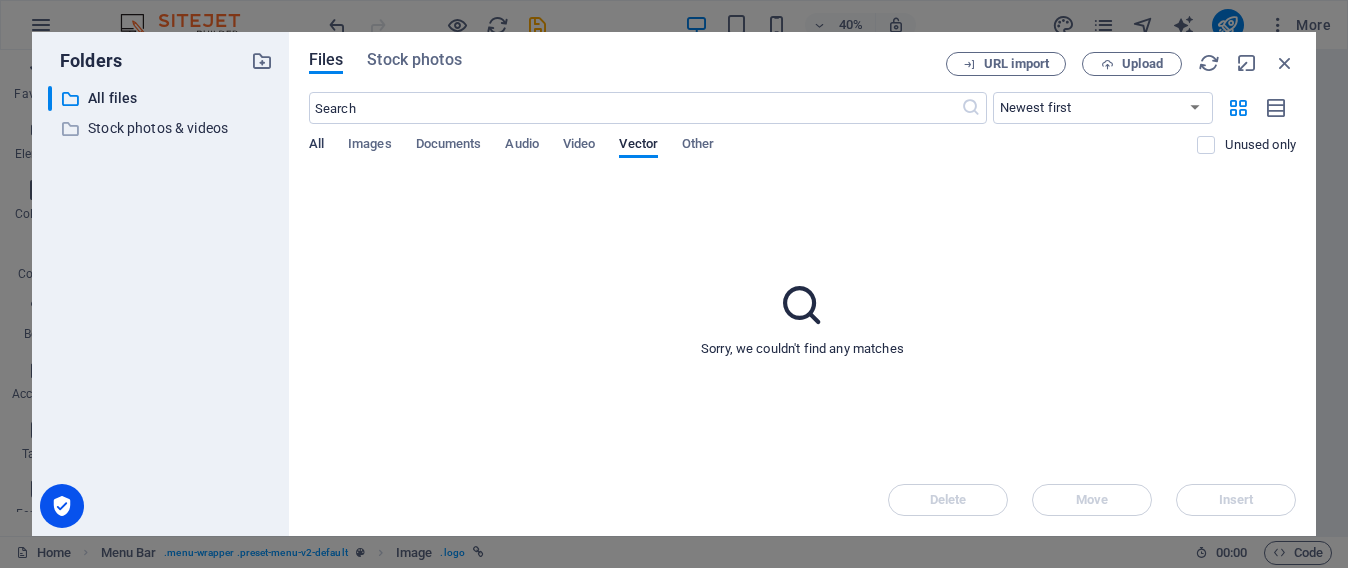 click on "All" at bounding box center (316, 146) 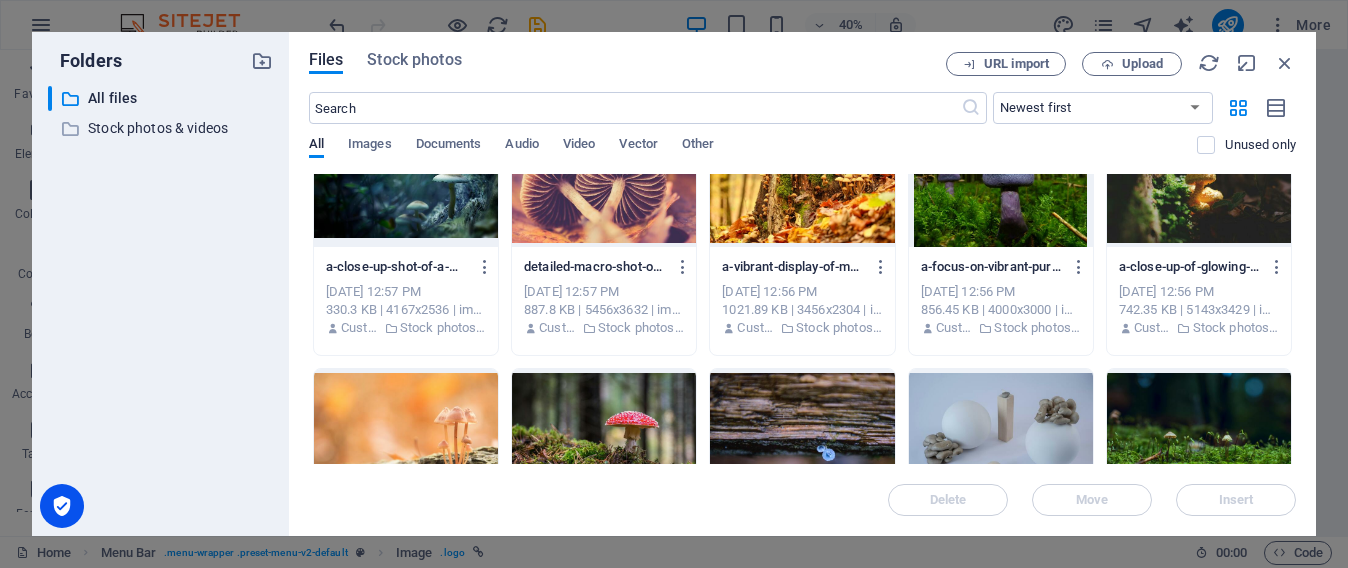 scroll, scrollTop: 0, scrollLeft: 0, axis: both 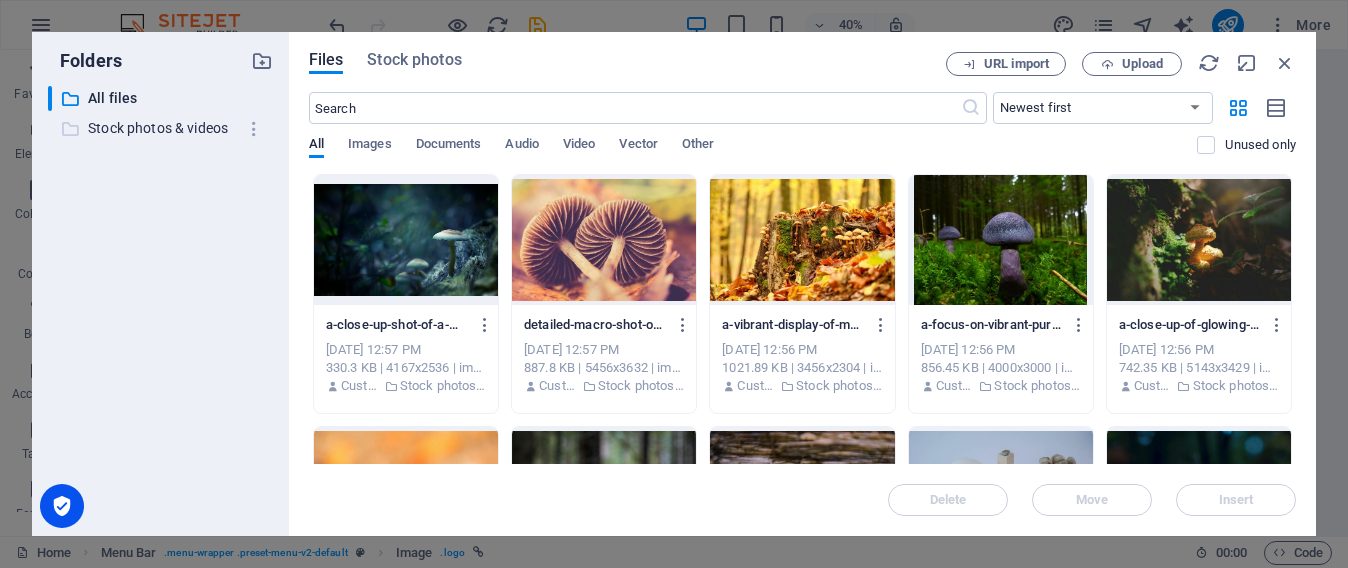 click on "Stock photos & videos" at bounding box center [162, 128] 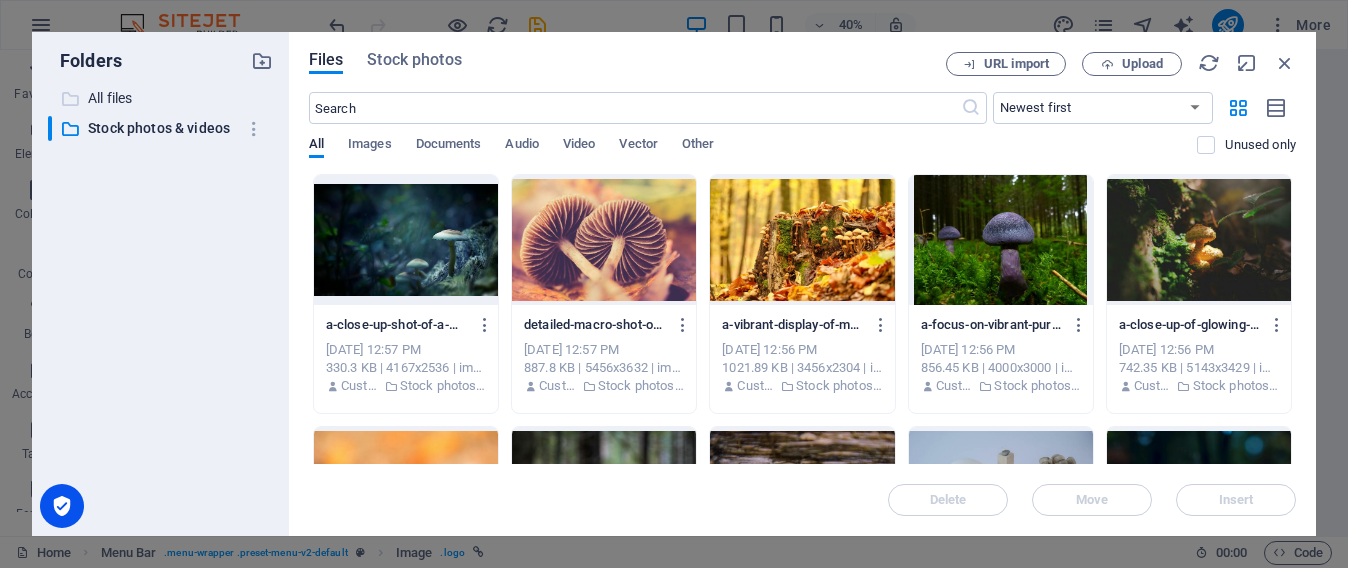 click on "All files" at bounding box center [162, 98] 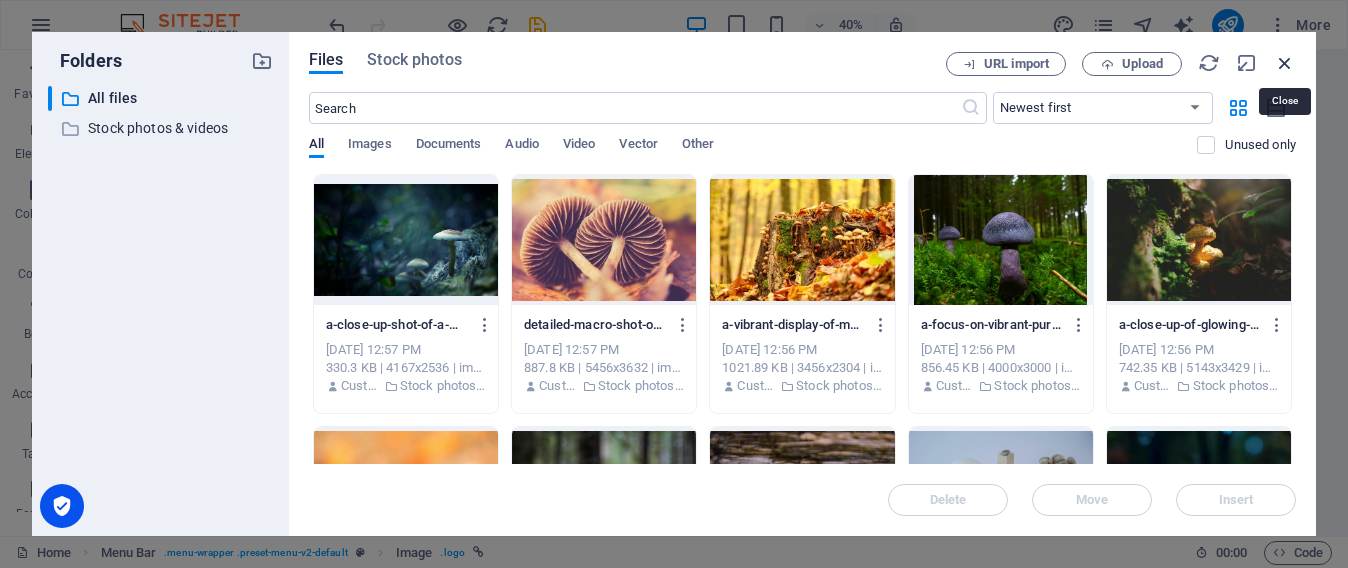 click at bounding box center [1285, 63] 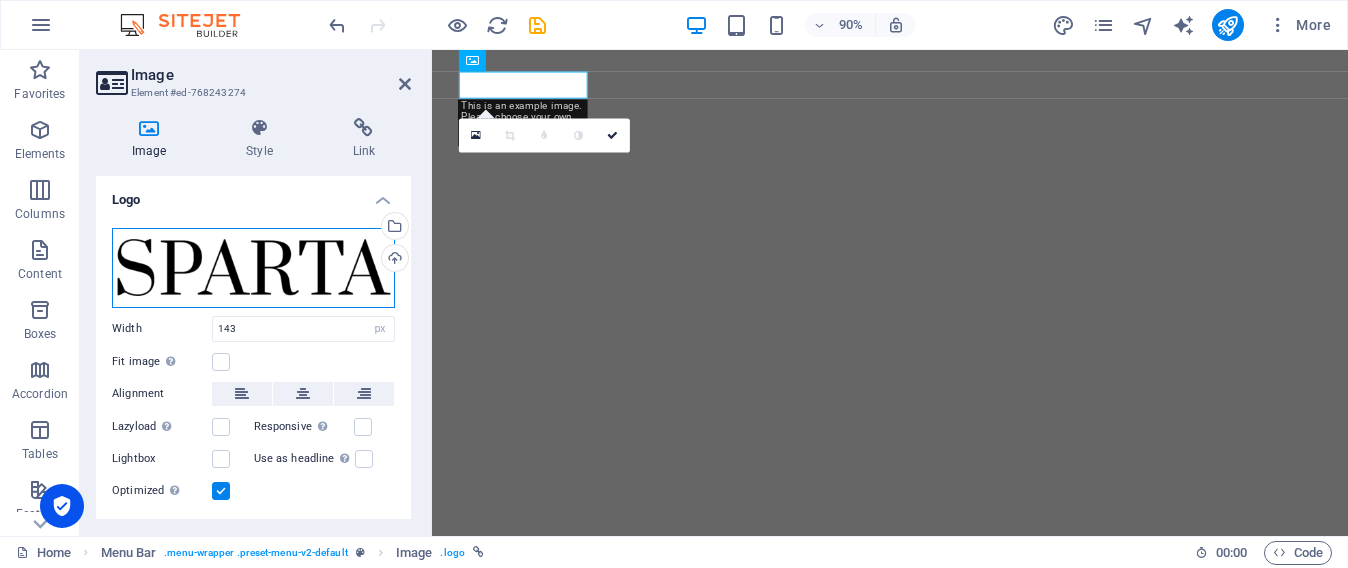 click on "Drag files here, click to choose files or select files from Files or our free stock photos & videos" at bounding box center [253, 268] 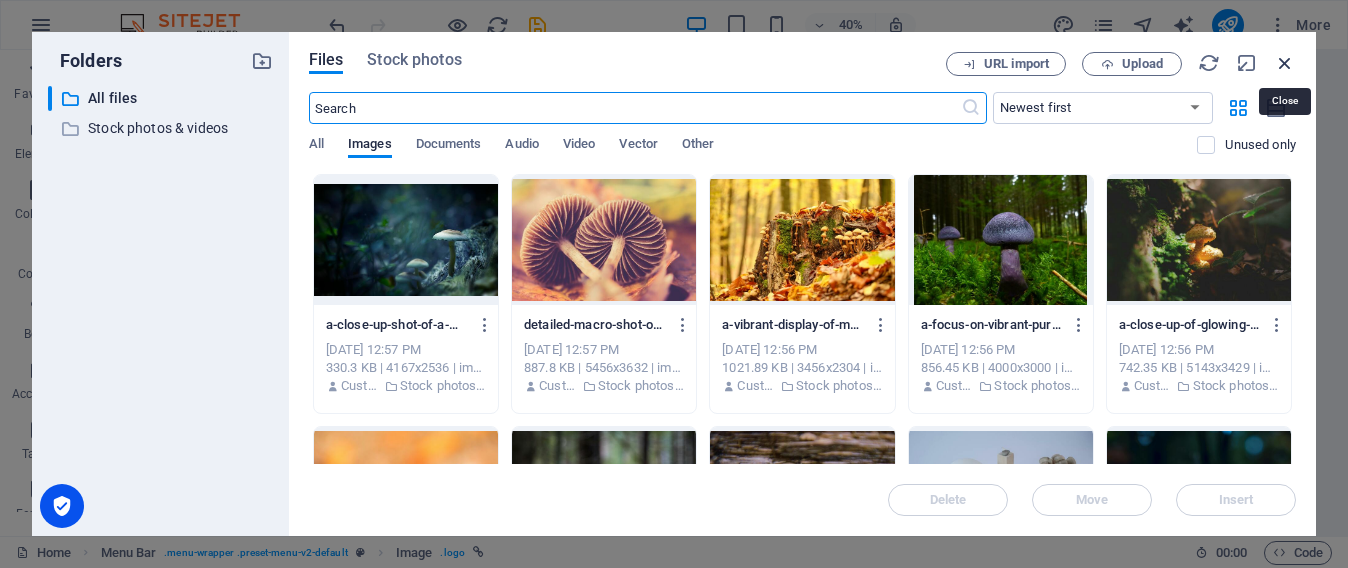 click at bounding box center (1285, 63) 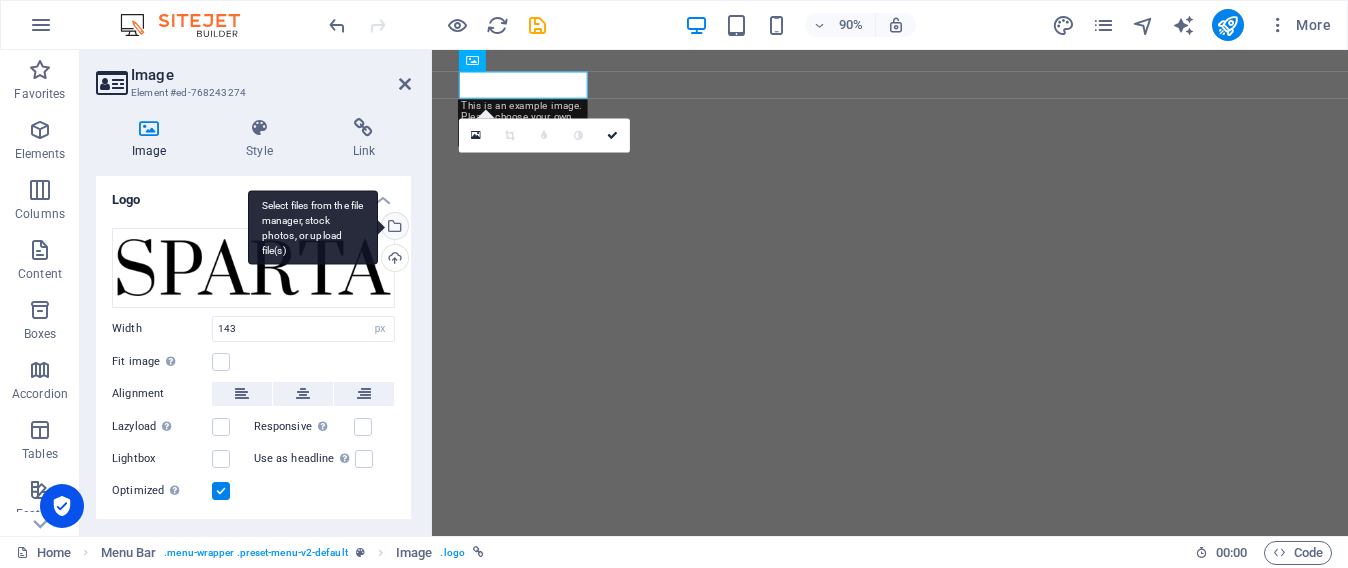 click on "Select files from the file manager, stock photos, or upload file(s)" at bounding box center (393, 228) 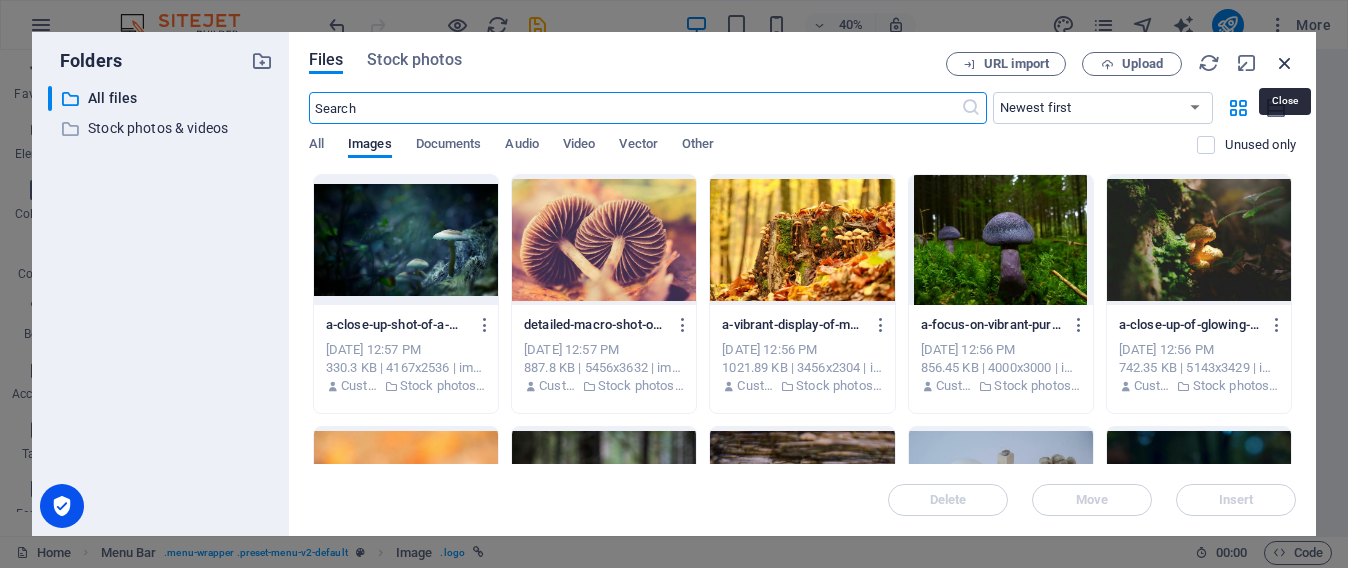 click at bounding box center (1285, 63) 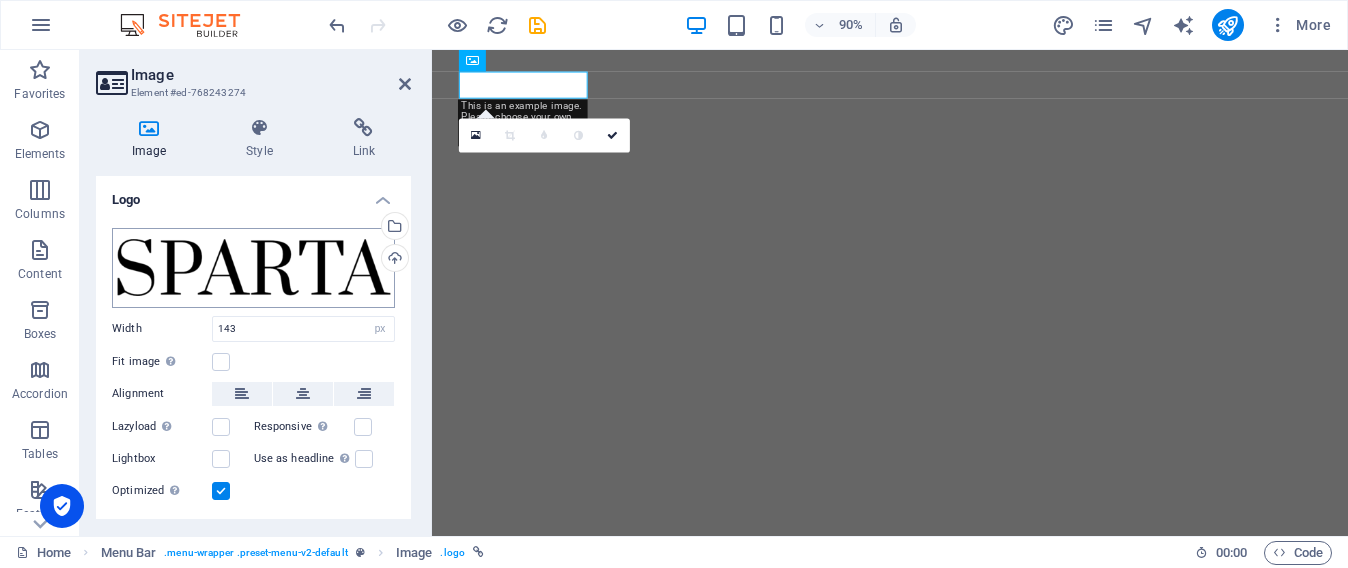 scroll, scrollTop: 51, scrollLeft: 0, axis: vertical 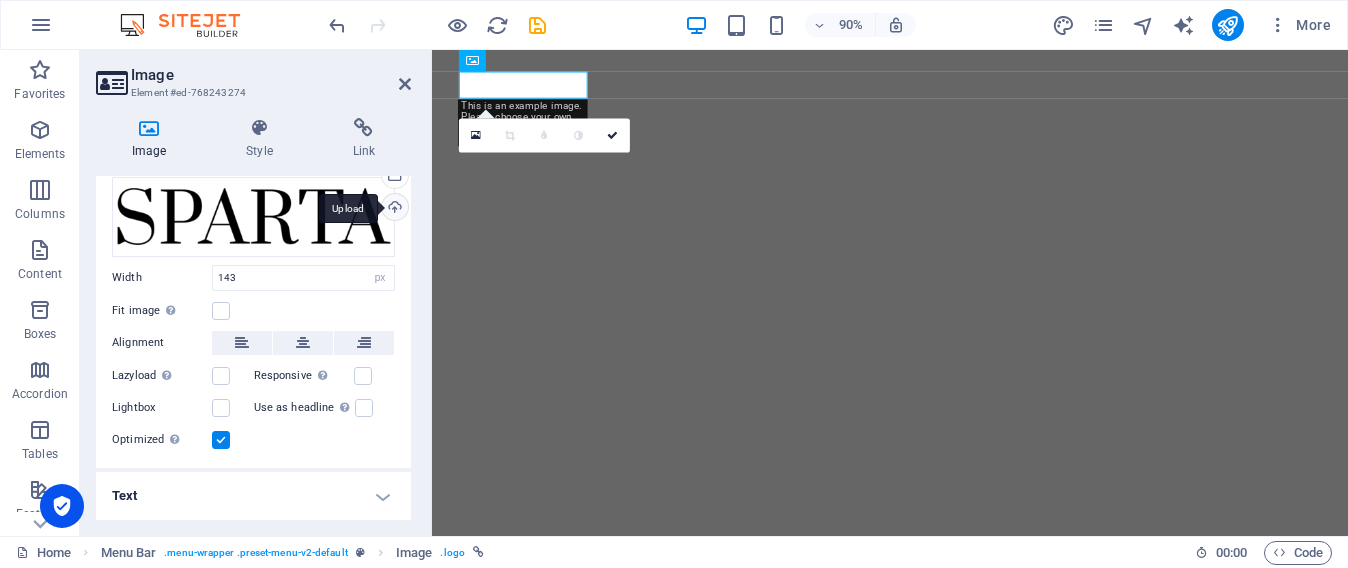 click on "Upload" at bounding box center (393, 209) 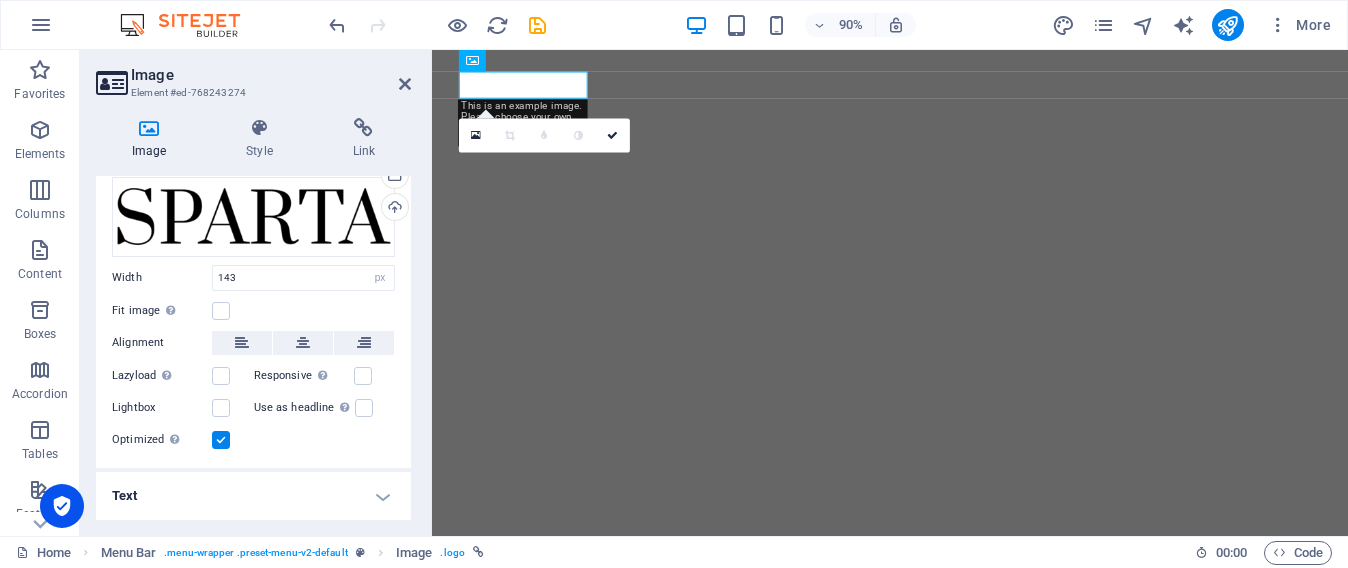 scroll, scrollTop: 0, scrollLeft: 0, axis: both 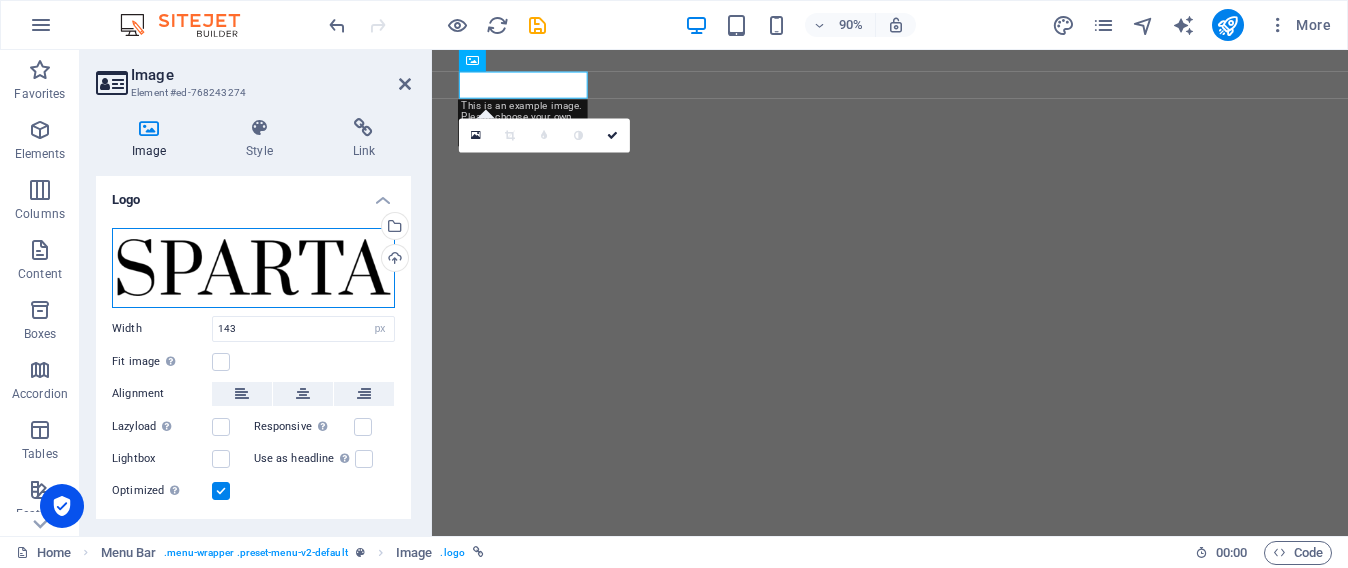 drag, startPoint x: 194, startPoint y: 265, endPoint x: 207, endPoint y: -158, distance: 423.1997 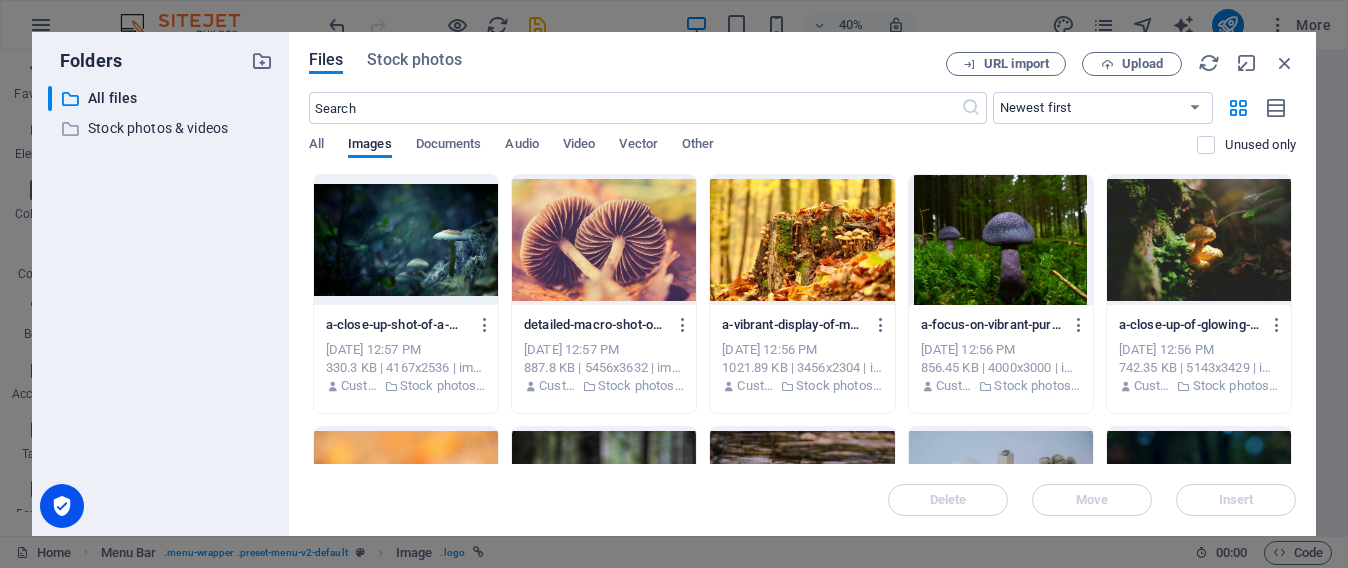 click on "Files Stock photos URL import Upload ​ Newest first Oldest first Name (A-Z) Name (Z-A) Size (0-9) Size (9-0) Resolution (0-9) Resolution (9-0) All Images Documents Audio Video Vector Other Unused only Drop files here to upload them instantly a-close-up-shot-of-a-mushroom-in-a-mystical-forest-setting-perfect-for-nature-exploration-themes-xj5iWiomlAMVZ98sgRggUA.jpeg a-close-up-shot-of-a-mushroom-in-a-mystical-forest-setting-perfect-for-nature-exploration-themes-xj5iWiomlAMVZ98sgRggUA.jpeg [DATE] 12:57 PM 330.3 KB | 4167x2536 | image/jpeg Customer Stock photos & videos detailed-macro-shot-of-two-mushrooms-showcasing-delicate-gills-and-natural-textures-aYTgPSjy6MGHQNtHixx65A.jpeg detailed-macro-shot-of-two-mushrooms-showcasing-delicate-gills-and-natural-textures-aYTgPSjy6MGHQNtHixx65A.jpeg [DATE] 12:57 PM 887.8 KB | 5456x3632 | image/jpeg Customer Stock photos & videos a-vibrant-display-of-mushrooms-on-a-[PERSON_NAME]-covered-tree-[PERSON_NAME]-amidst-autumn-leaves-in-a-romanian-forest-JGaWyAVd4hmbwq8MRPIWLA.jpeg" at bounding box center [802, 284] 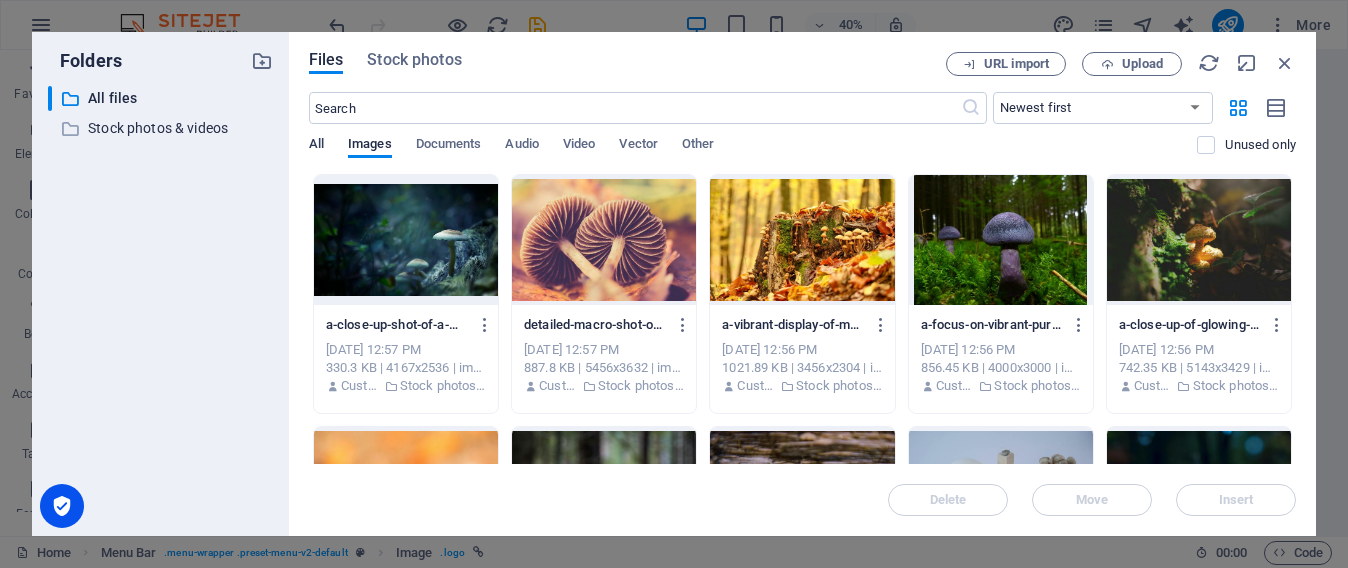 click on "All" at bounding box center (316, 146) 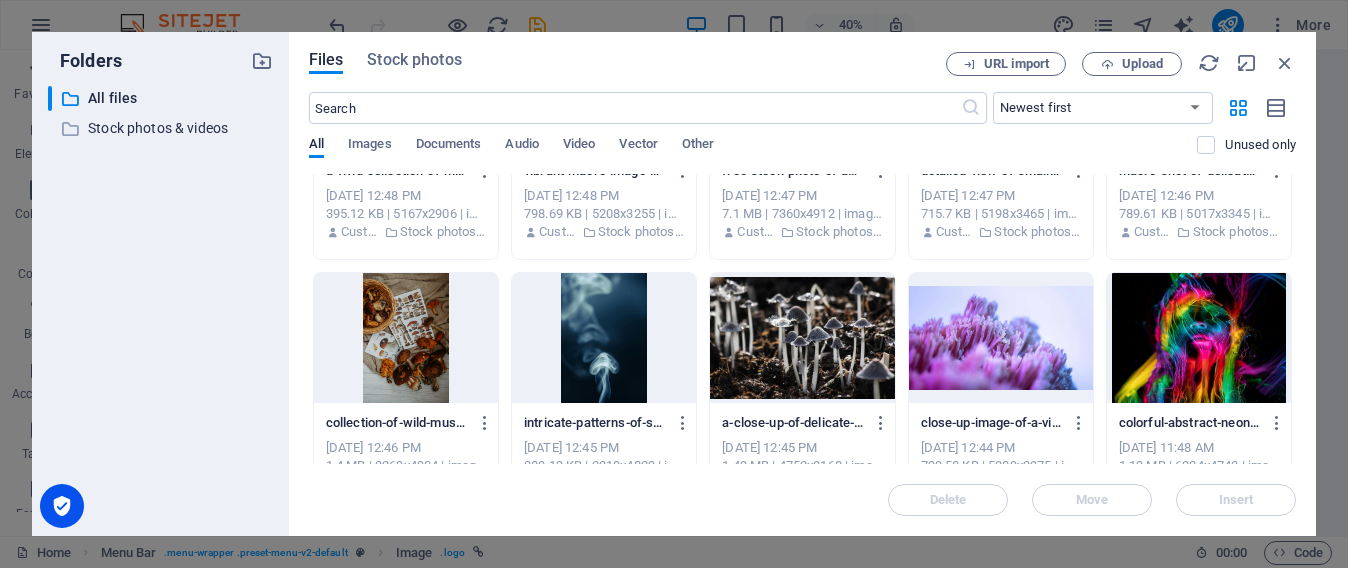 scroll, scrollTop: 258, scrollLeft: 0, axis: vertical 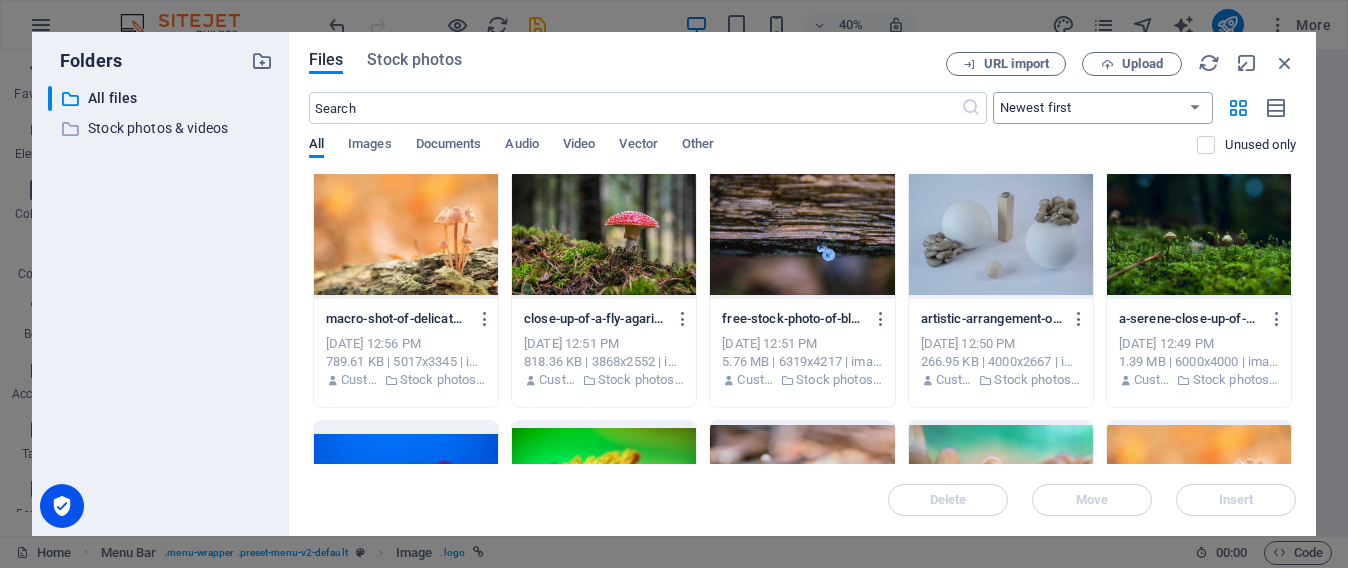 click on "Newest first Oldest first Name (A-Z) Name (Z-A) Size (0-9) Size (9-0) Resolution (0-9) Resolution (9-0)" at bounding box center [1103, 108] 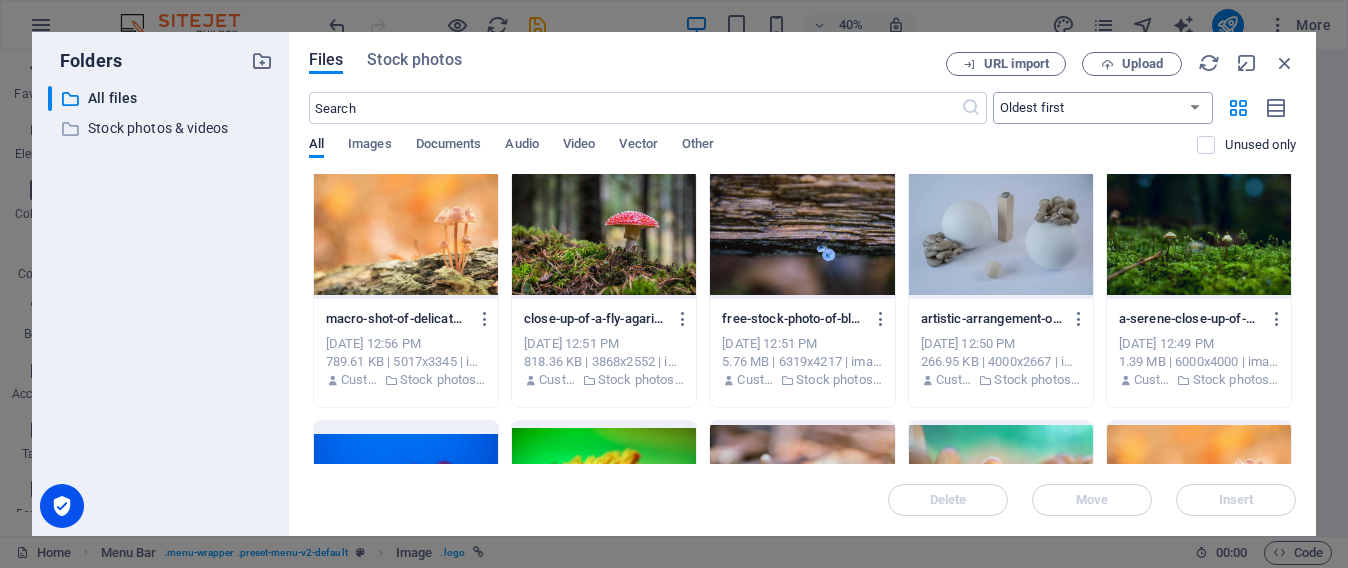 click on "Newest first Oldest first Name (A-Z) Name (Z-A) Size (0-9) Size (9-0) Resolution (0-9) Resolution (9-0)" at bounding box center [1103, 108] 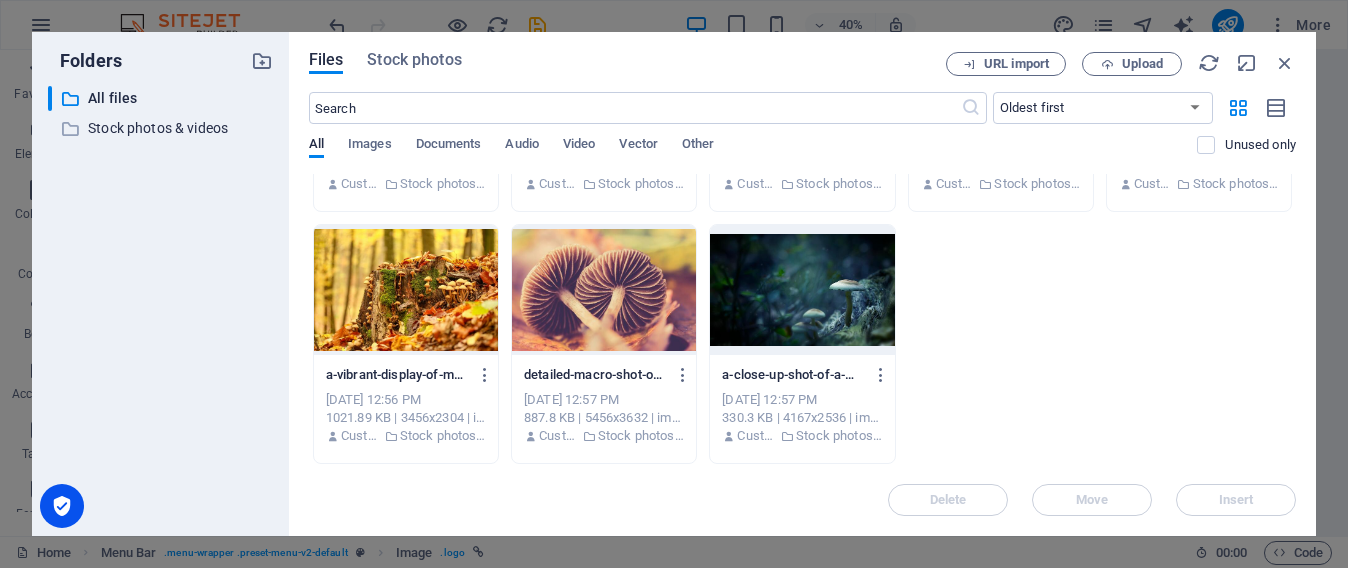 scroll, scrollTop: 258, scrollLeft: 0, axis: vertical 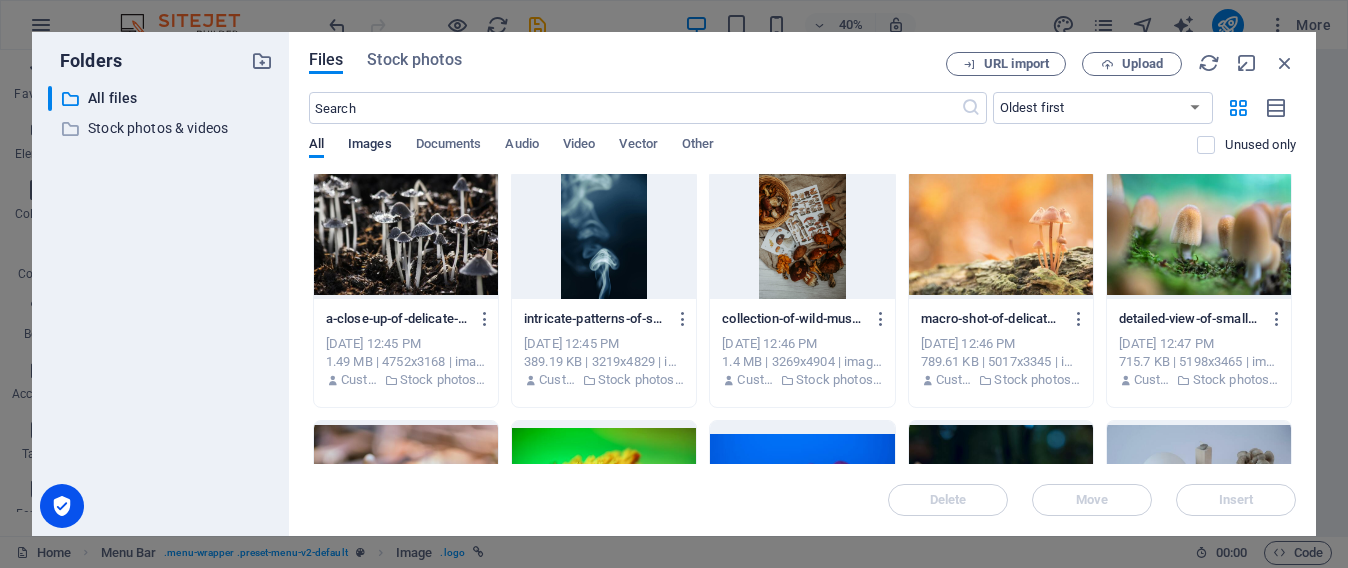 click on "Images" at bounding box center [370, 146] 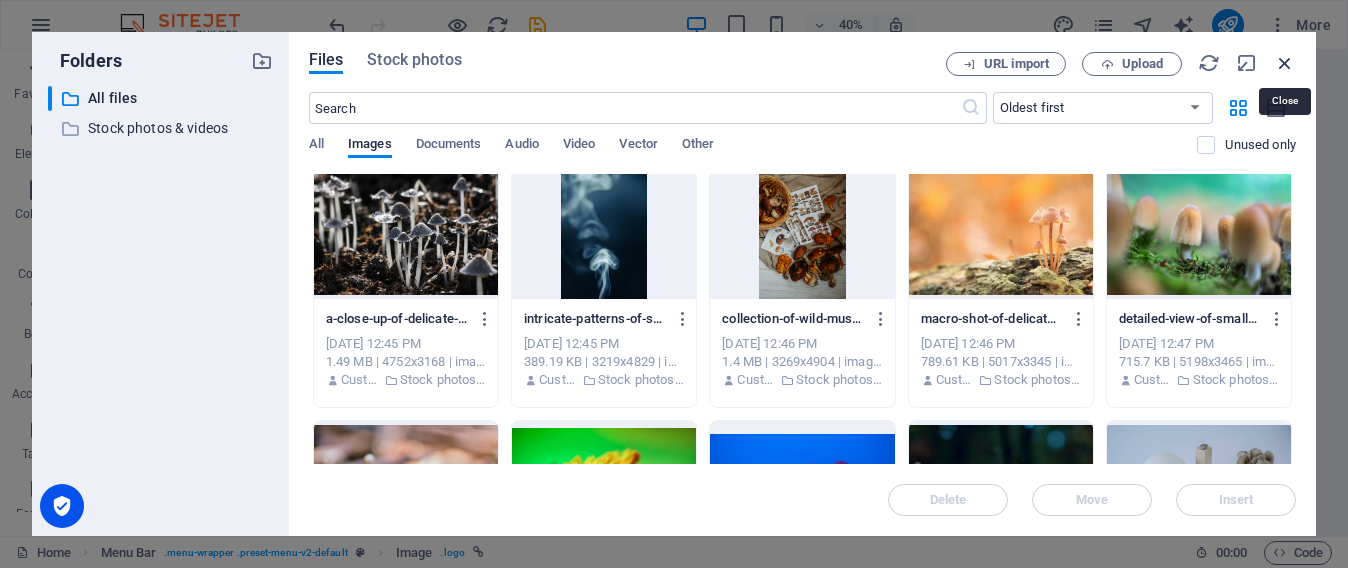 click at bounding box center (1285, 63) 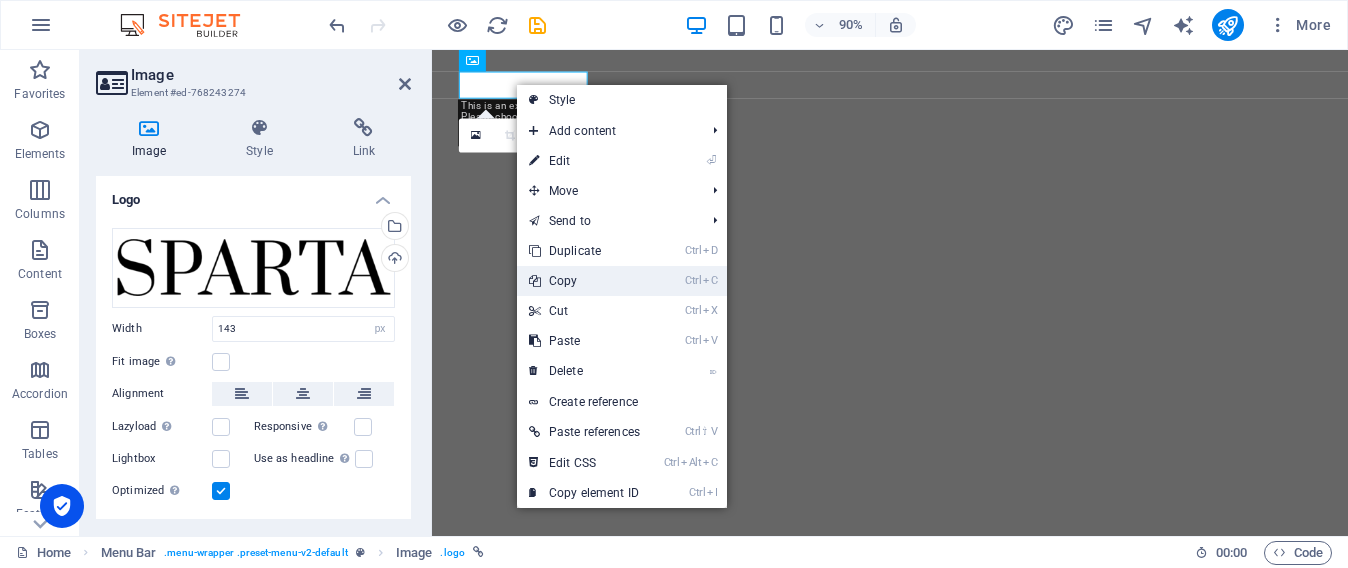 click on "Ctrl C  Copy" at bounding box center [584, 281] 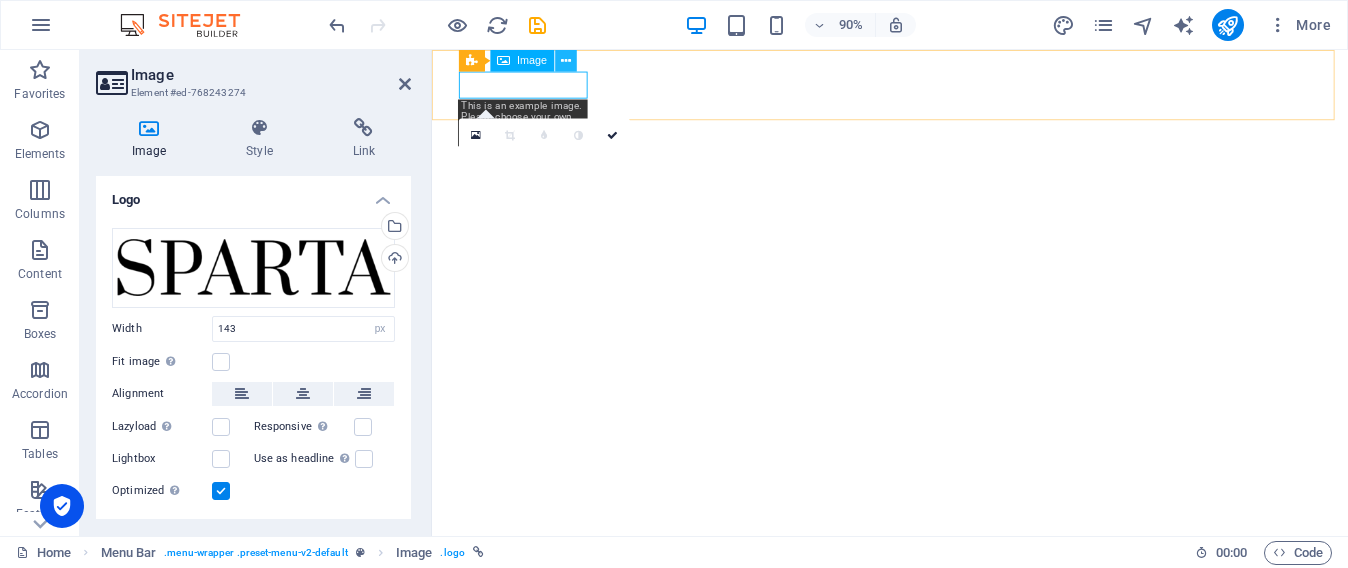 click at bounding box center (566, 61) 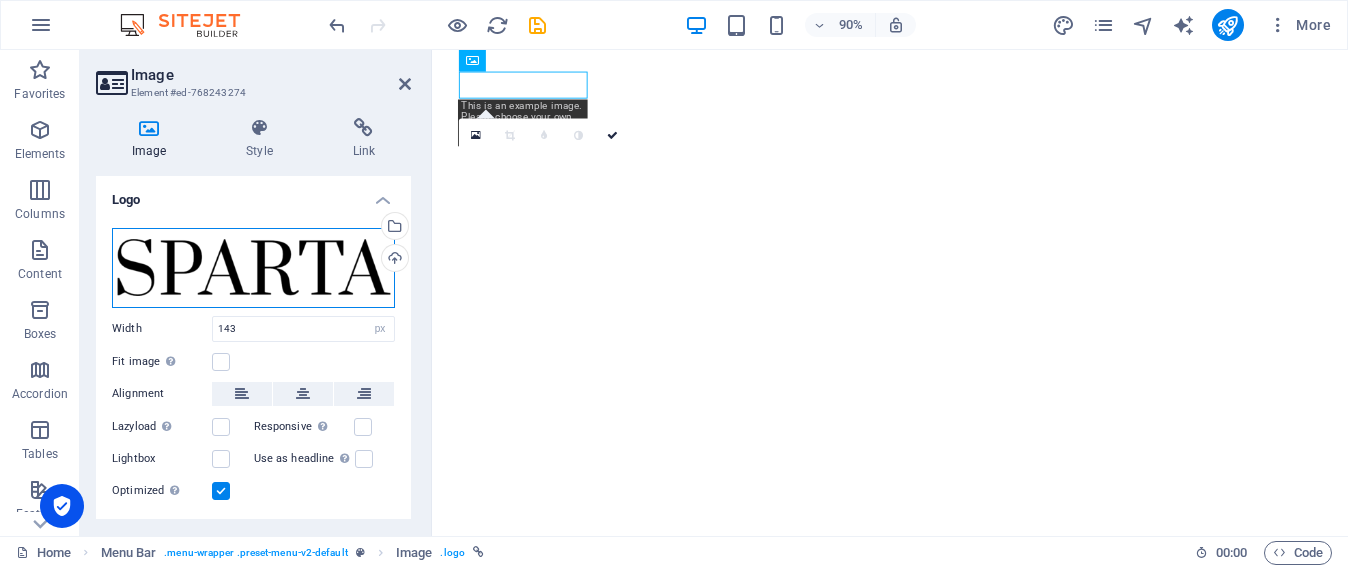 click on "Drag files here, click to choose files or select files from Files or our free stock photos & videos" at bounding box center [253, 268] 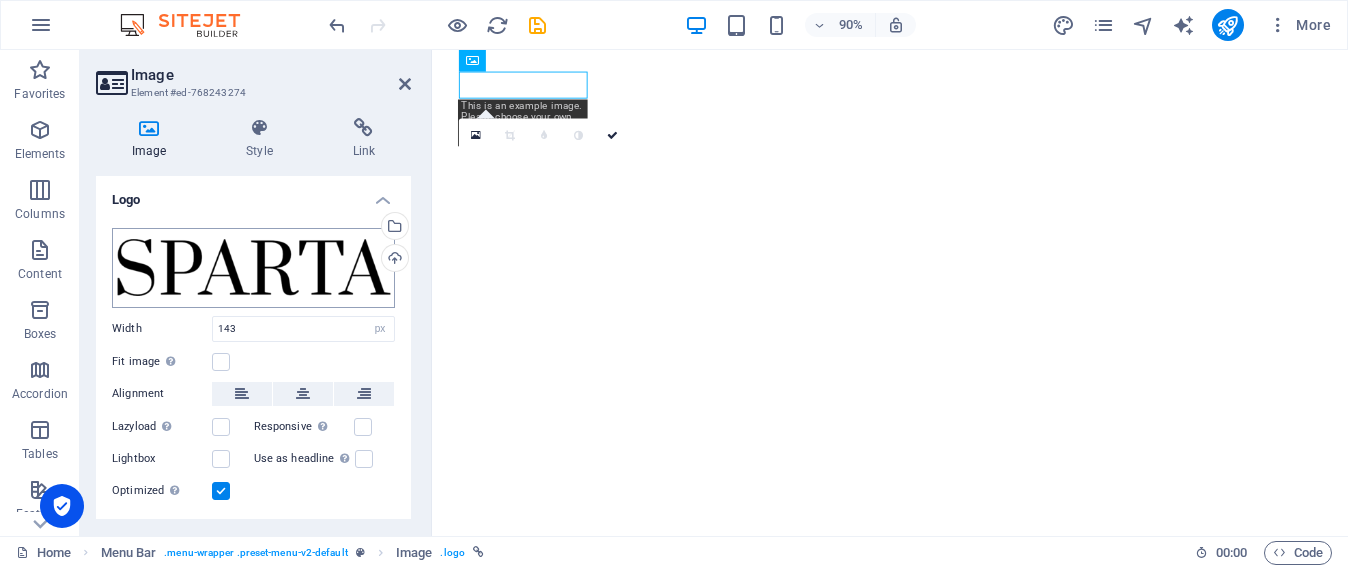 select on "oldest_first" 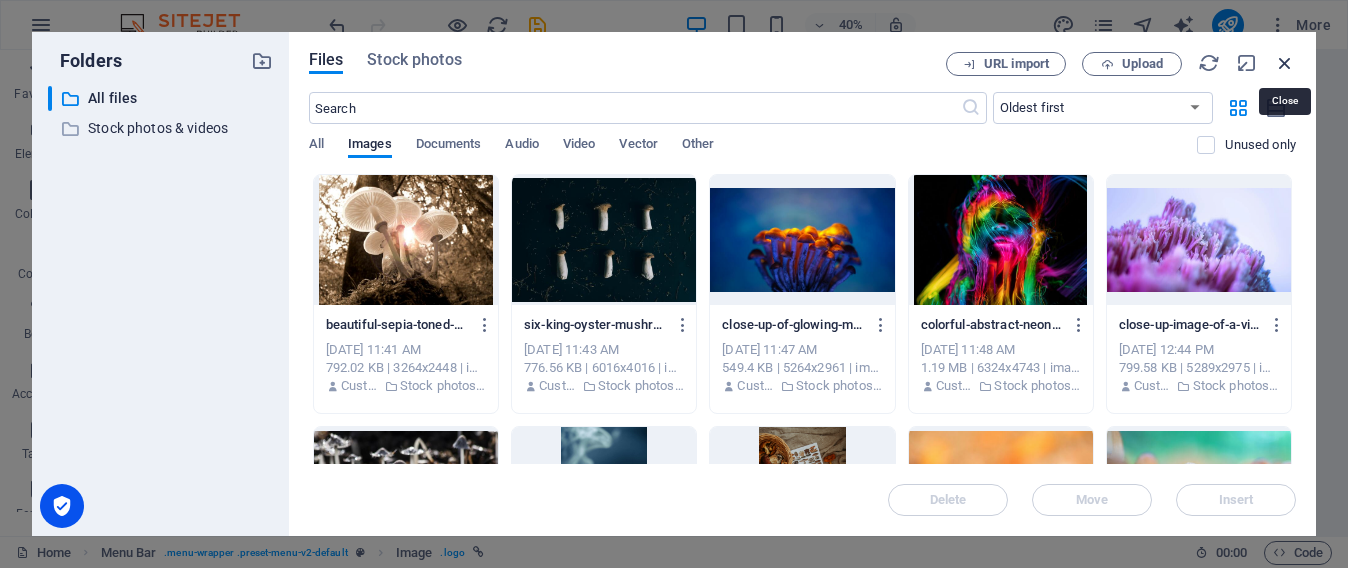 click at bounding box center (1285, 63) 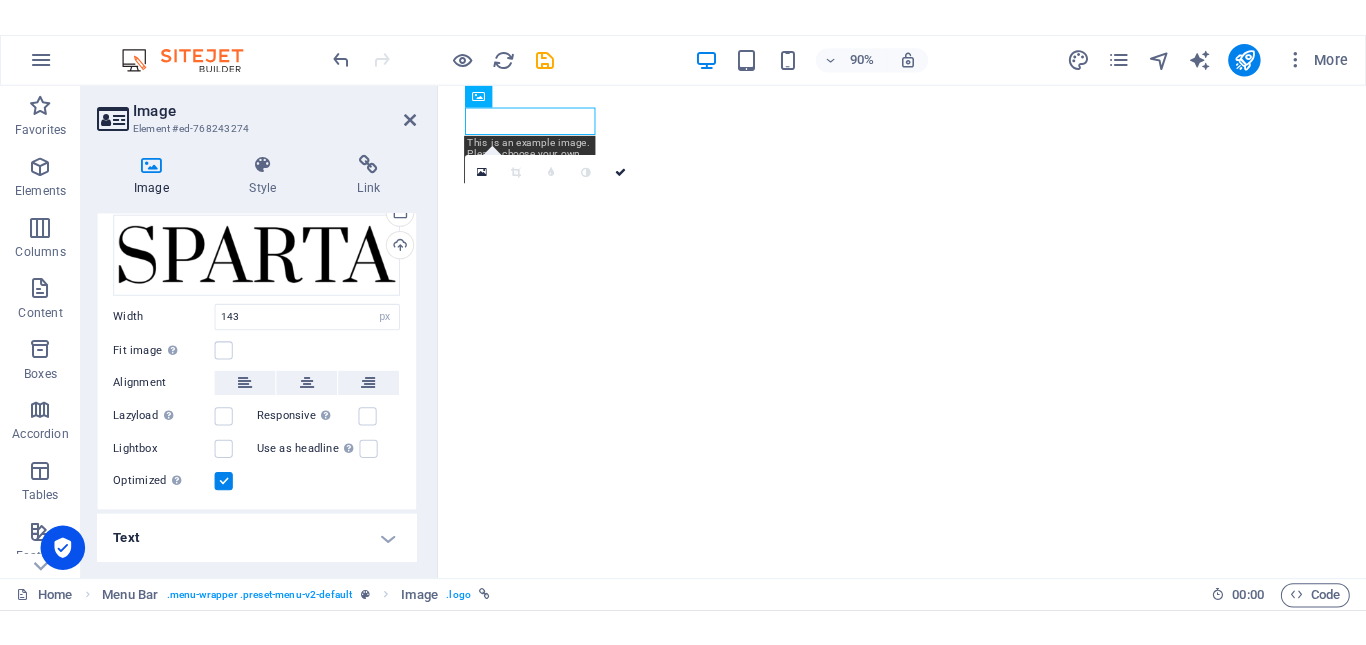 scroll, scrollTop: 0, scrollLeft: 0, axis: both 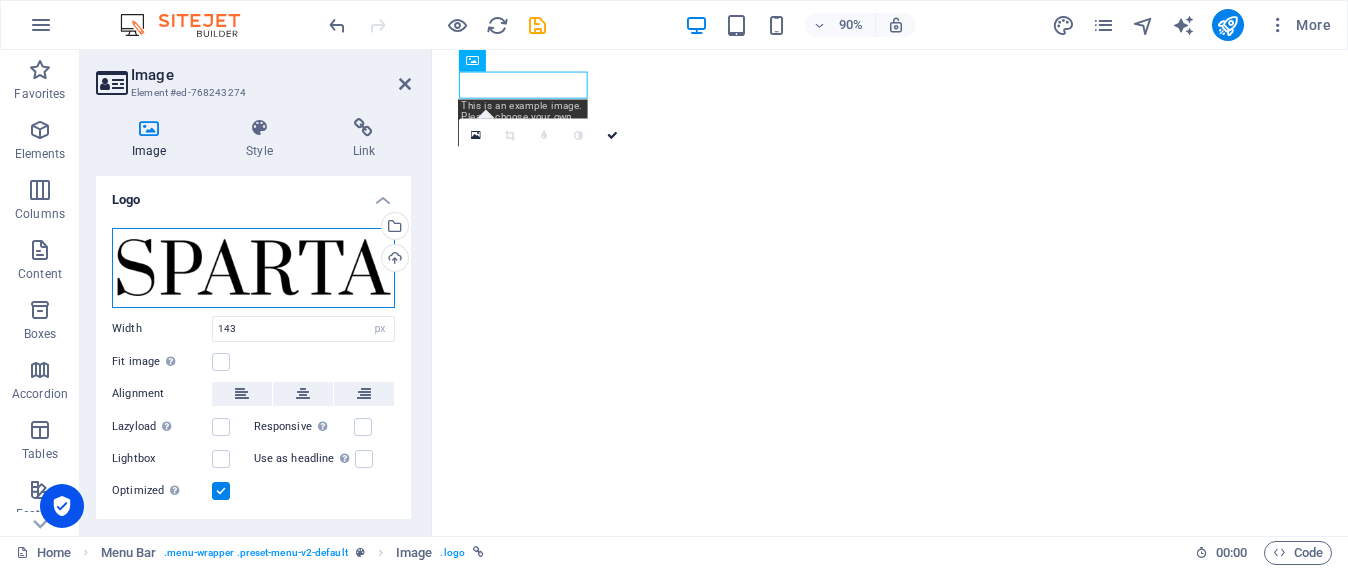 click on "Drag files here, click to choose files or select files from Files or our free stock photos & videos" at bounding box center (253, 268) 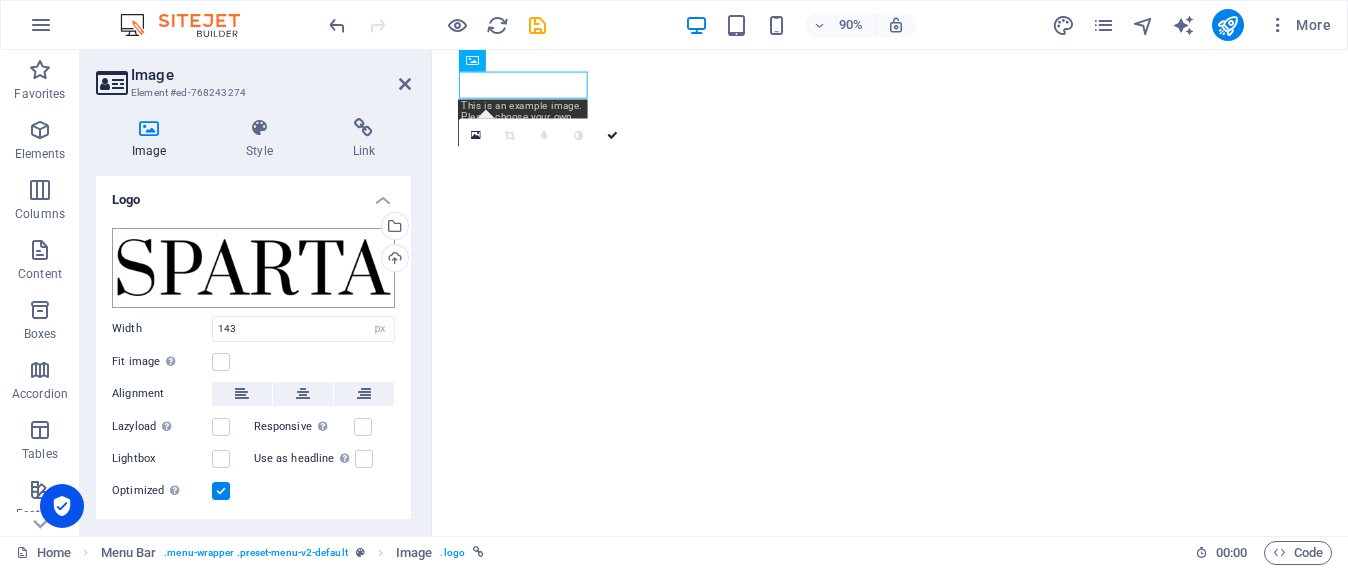 select on "oldest_first" 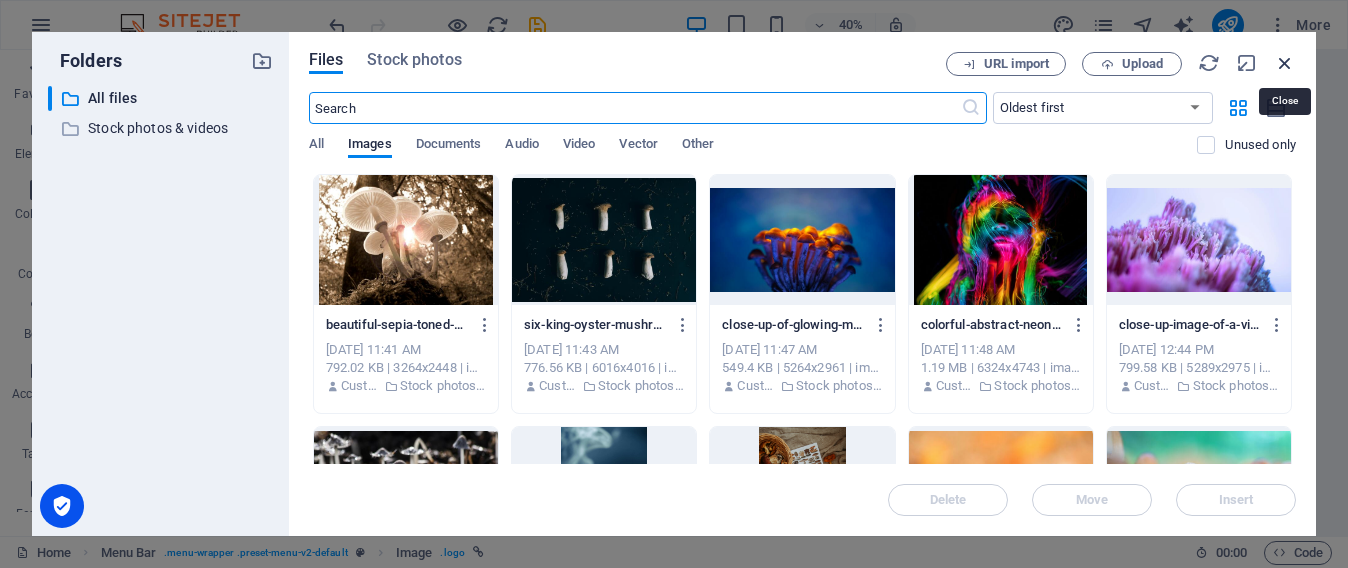click at bounding box center [1285, 63] 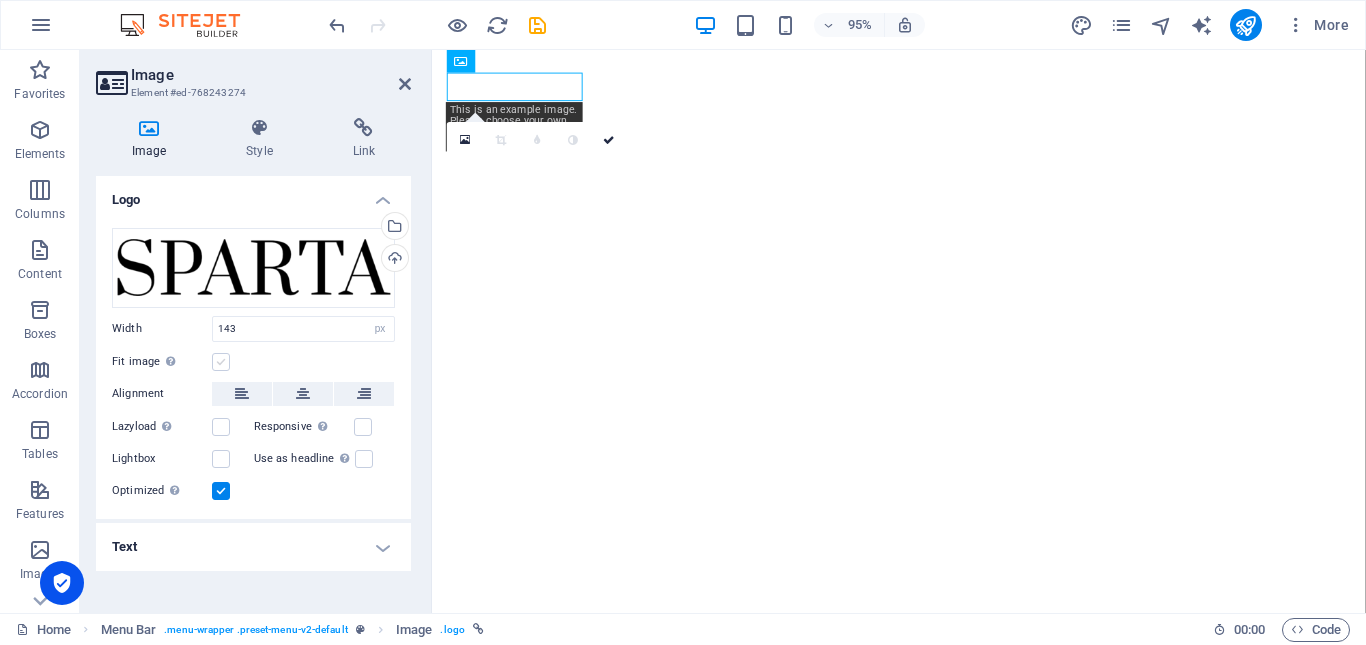 click at bounding box center (221, 362) 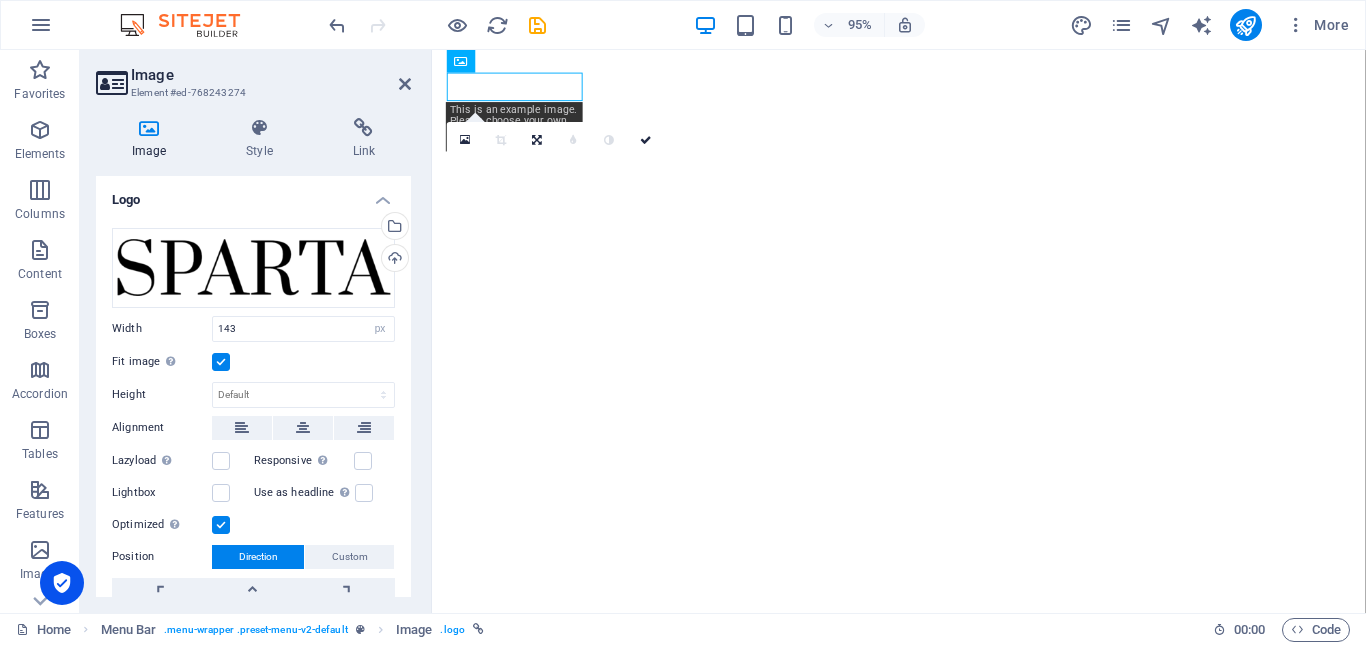 click at bounding box center [221, 362] 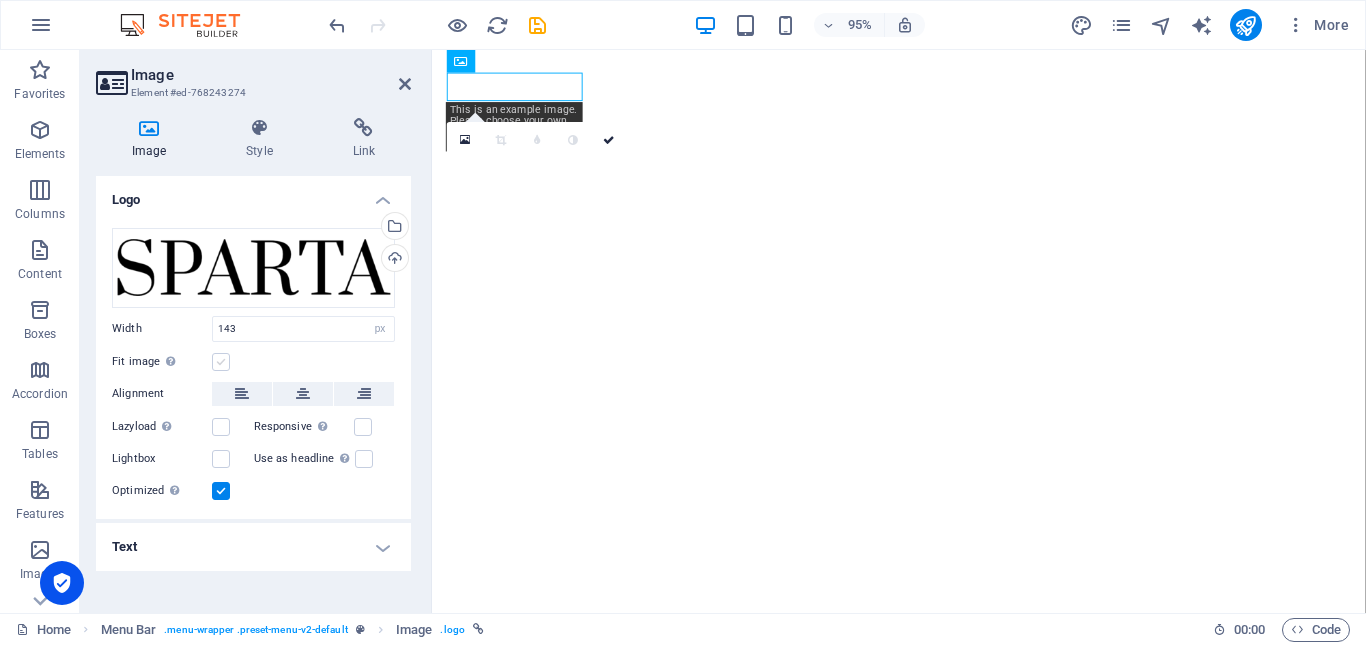 click at bounding box center (221, 362) 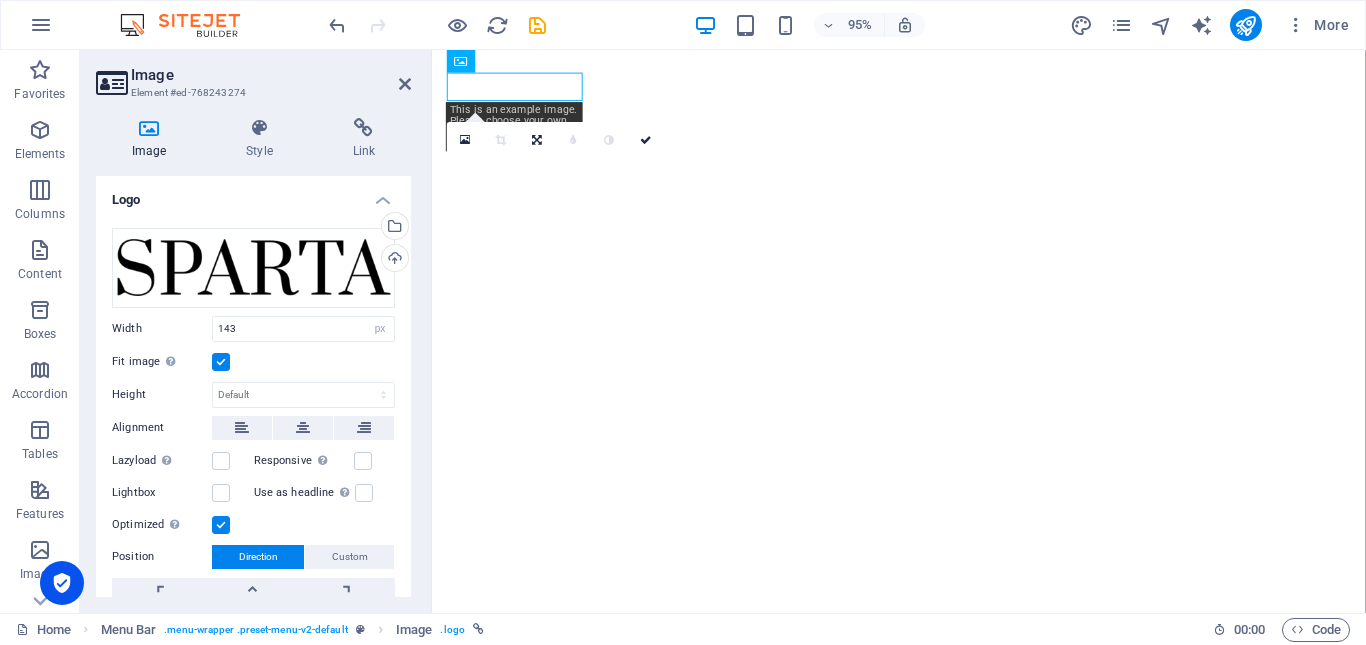 click at bounding box center (221, 362) 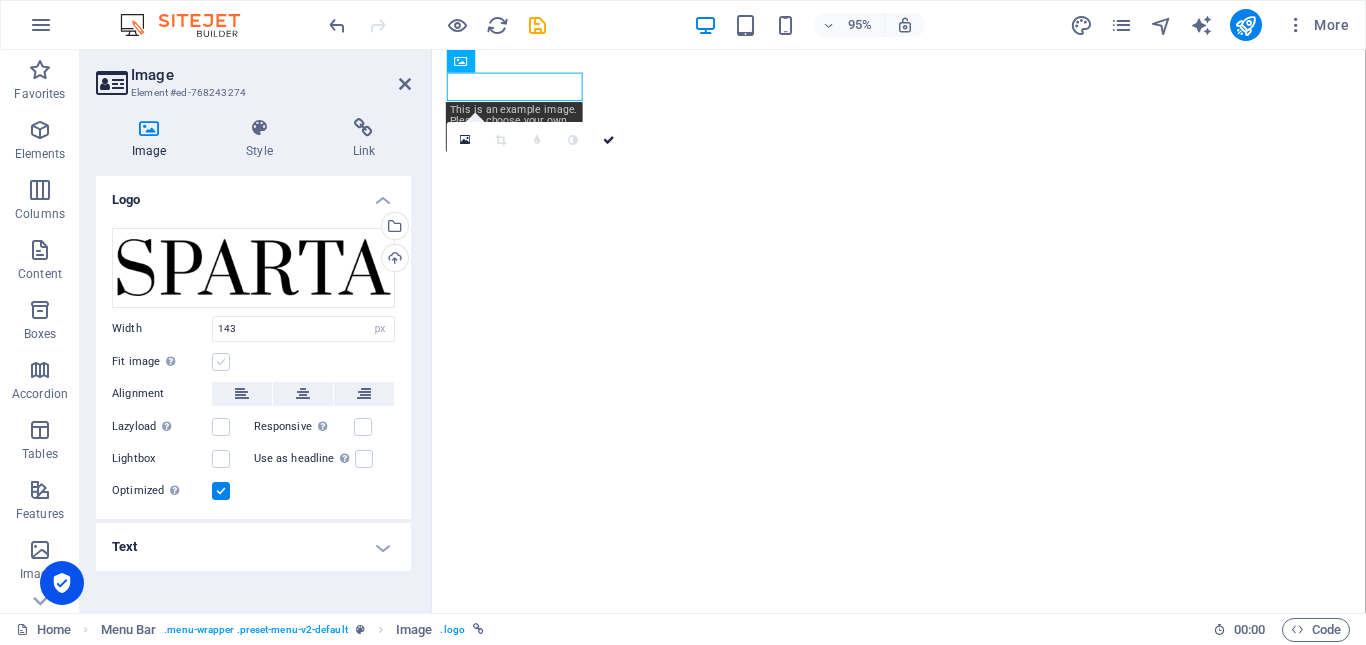 click at bounding box center [221, 362] 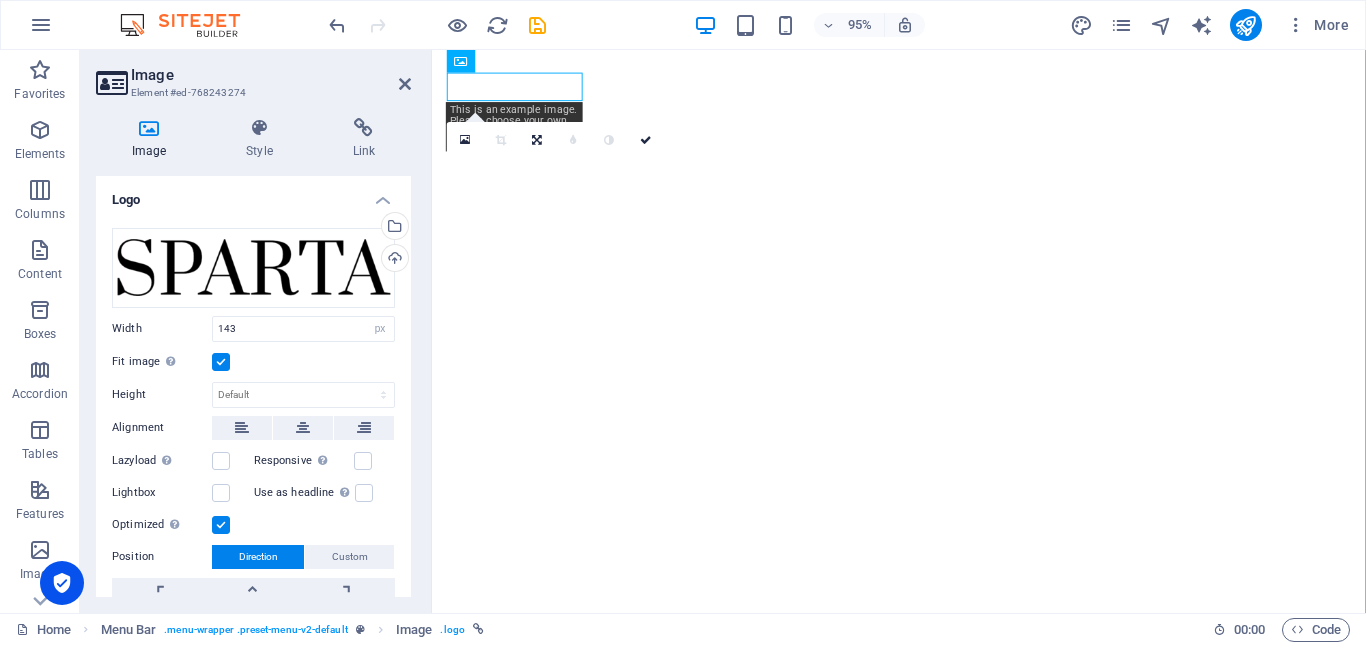 click at bounding box center [221, 362] 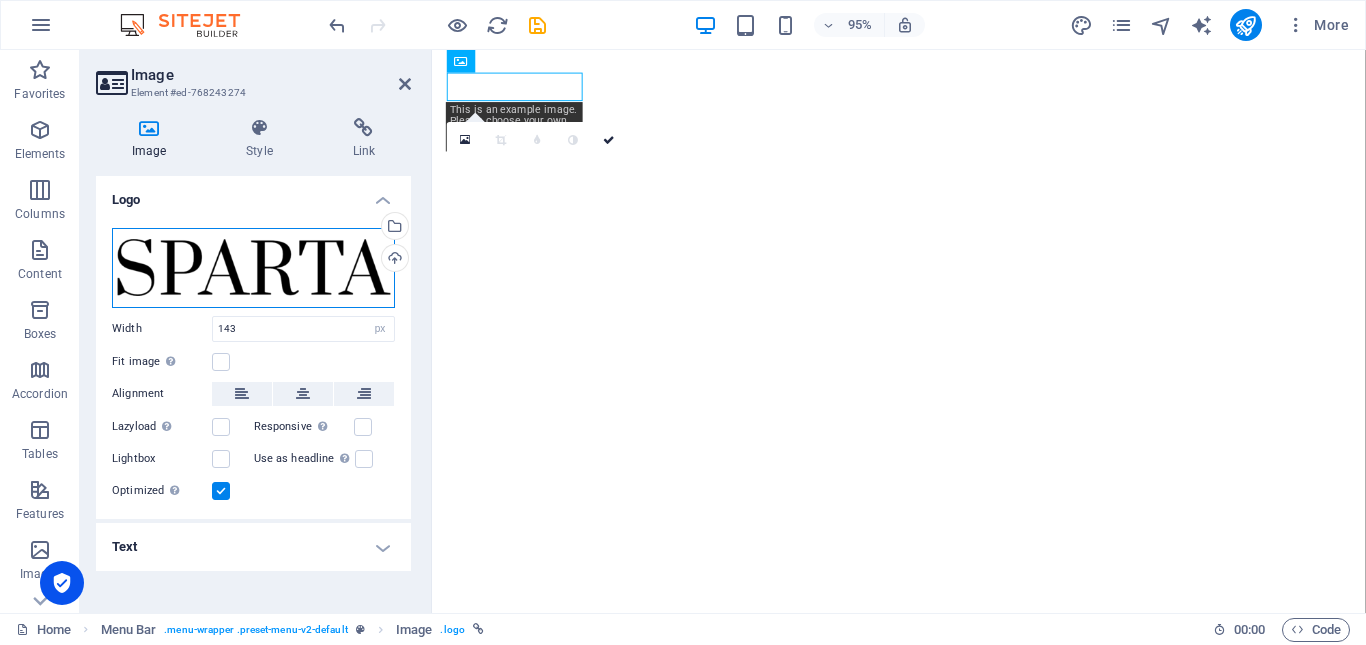 drag, startPoint x: 280, startPoint y: 268, endPoint x: 209, endPoint y: 278, distance: 71.70077 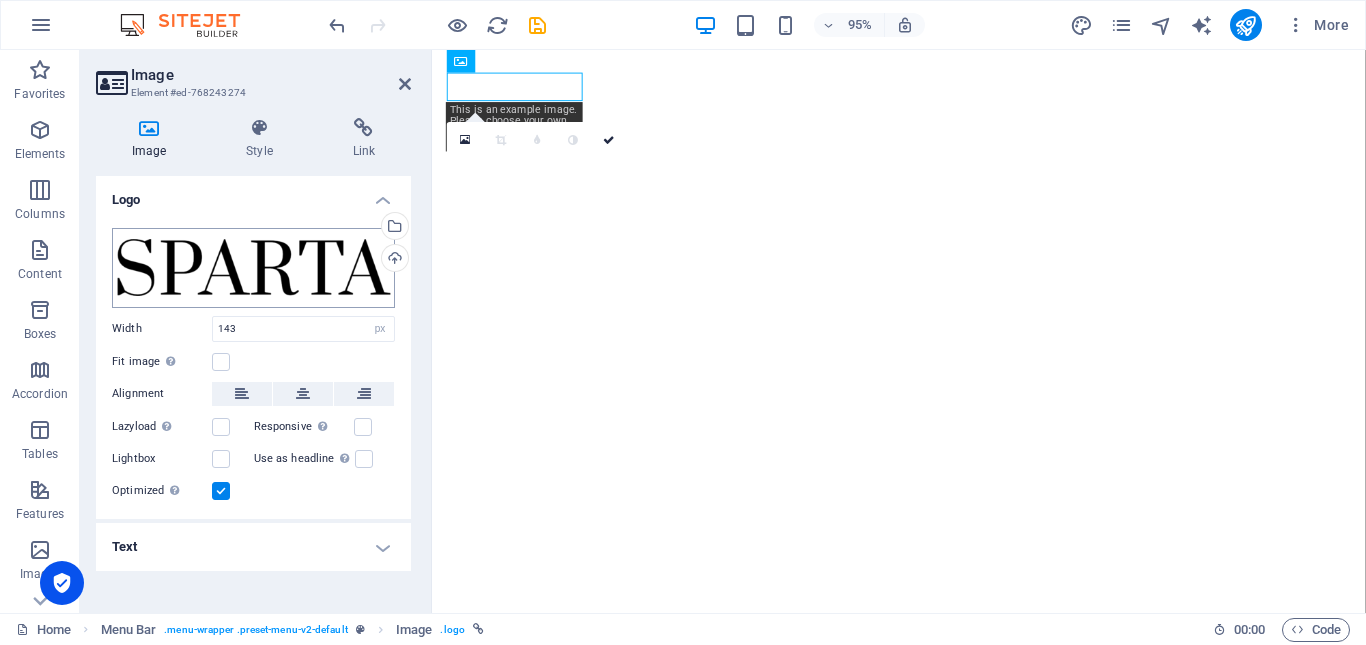 click on "[DOMAIN_NAME] Home Favorites Elements Columns Content Boxes Accordion Tables Features Images Slider Header Footer Forms Marketing Collections Image Element #ed-768243274 Image Style Link Logo Drag files here, click to choose files or select files from Files or our free stock photos & videos Select files from the file manager, stock photos, or upload file(s) Upload Width 143 Default auto px rem % em vh vw Fit image Automatically fit image to a fixed width and height Height Default auto px Alignment Lazyload Loading images after the page loads improves page speed. Responsive Automatically load retina image and smartphone optimized sizes. Lightbox Use as headline The image will be wrapped in an H1 headline tag. Useful for giving alternative text the weight of an H1 headline, e.g. for the logo. Leave unchecked if uncertain. Optimized Images are compressed to improve page speed. Position Direction Custom X offset 50 px rem % vh vw 50" at bounding box center [683, 322] 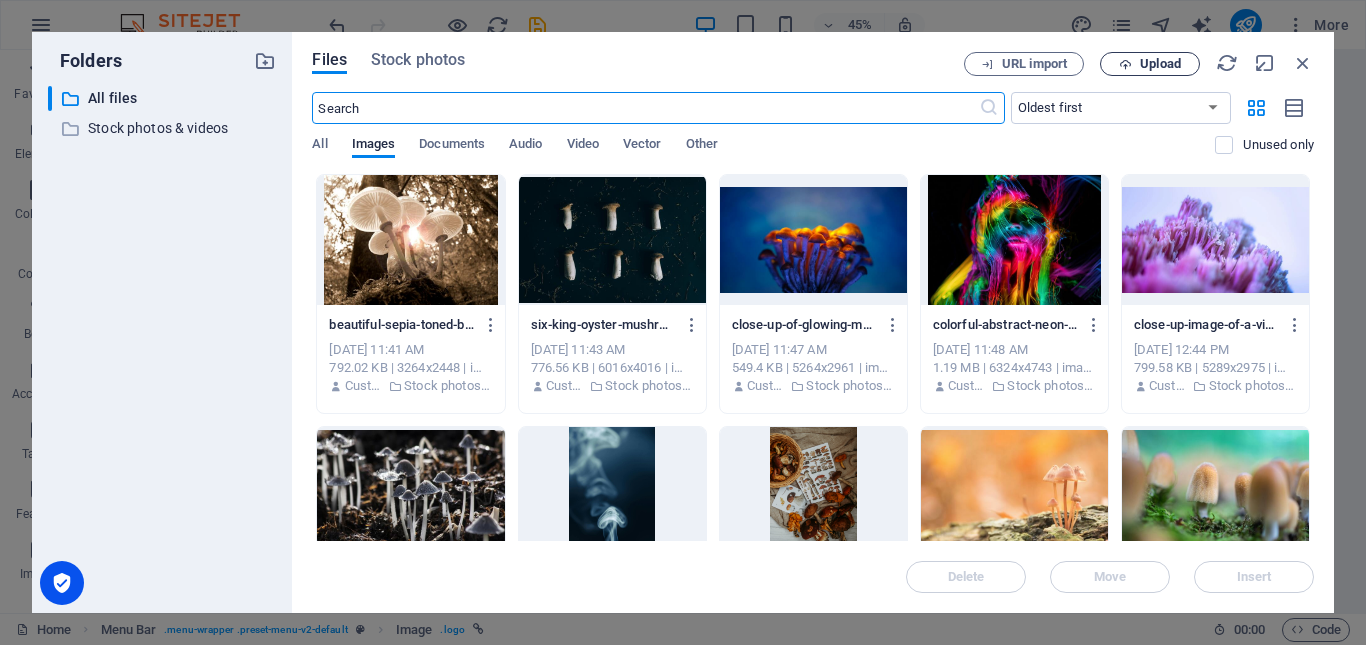 click on "Upload" at bounding box center (1160, 64) 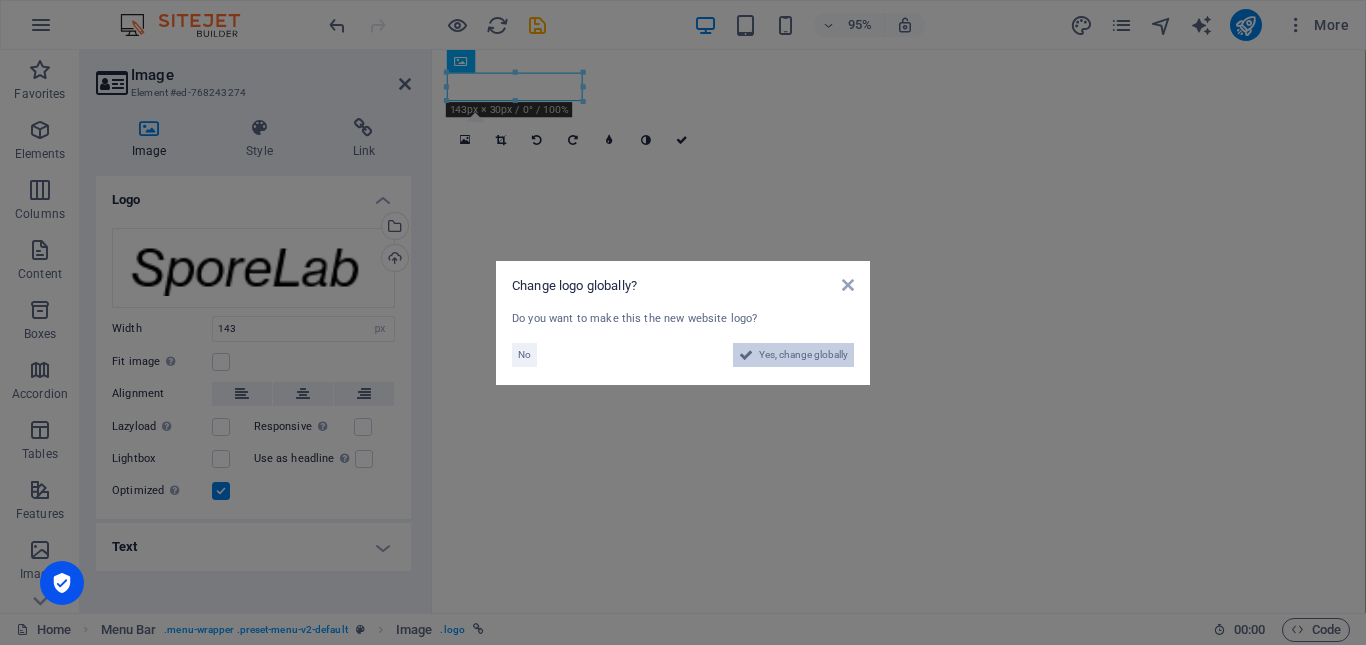 click on "Yes, change globally" at bounding box center [803, 355] 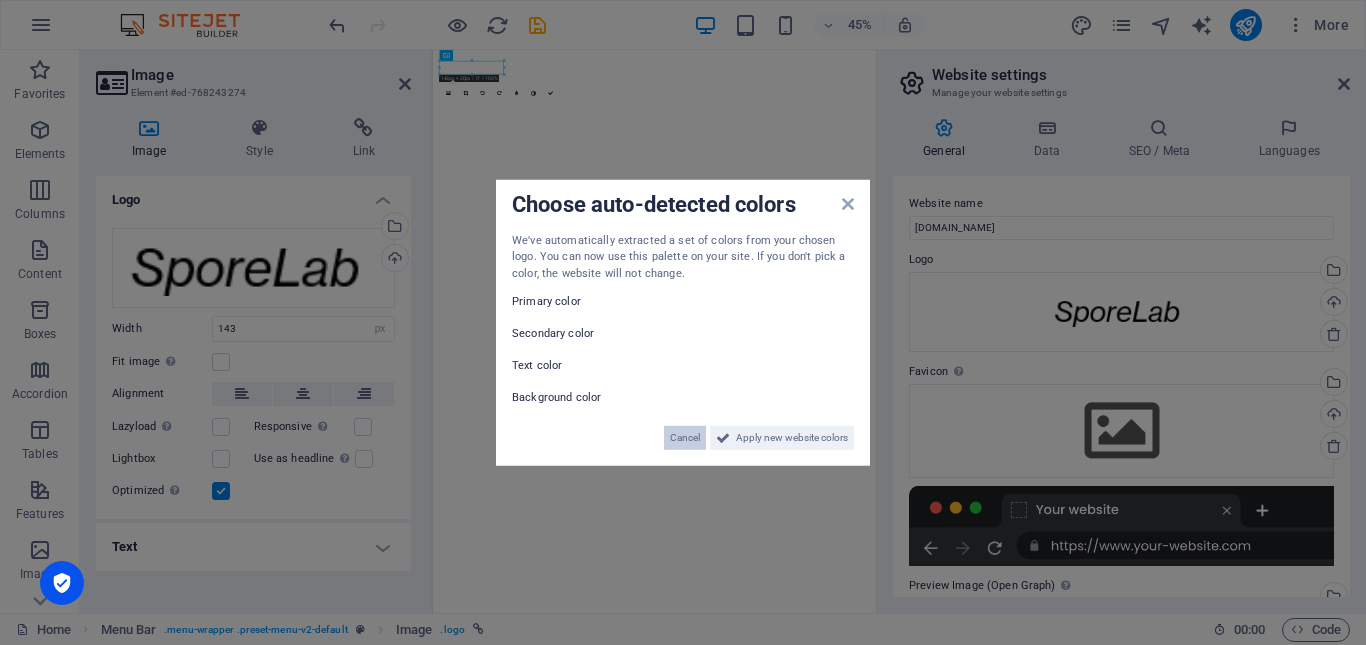 click on "Cancel" at bounding box center [685, 438] 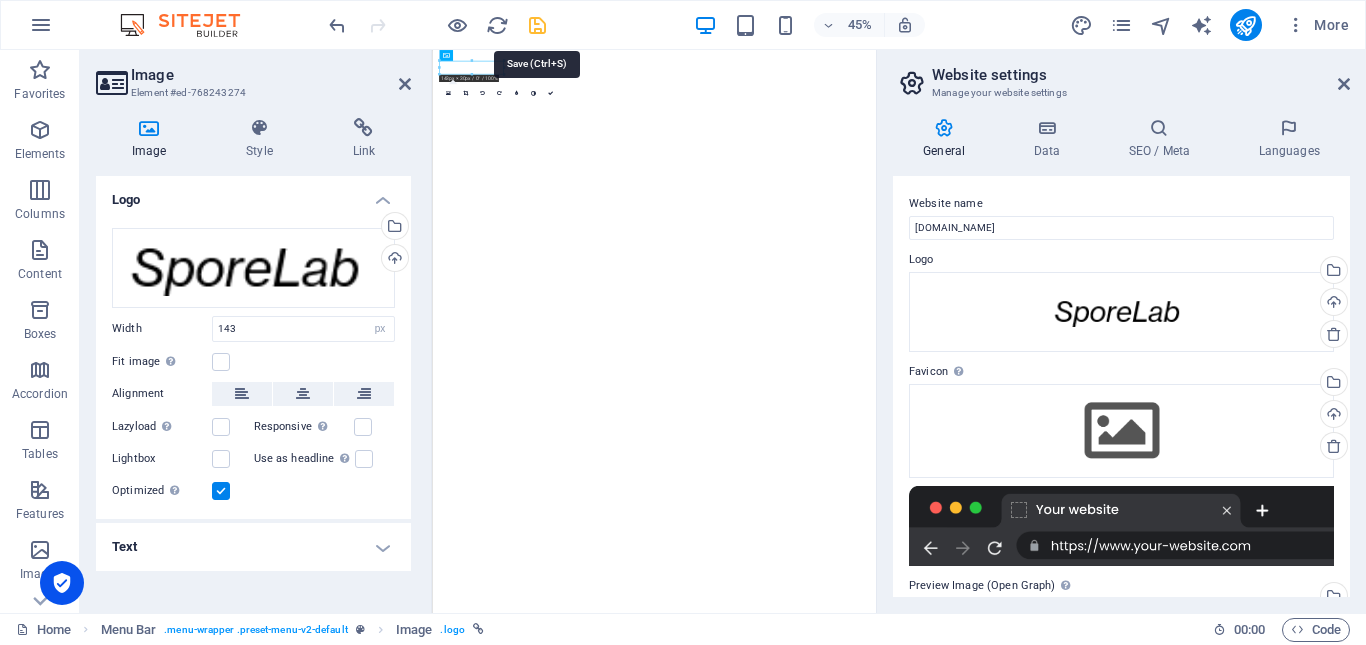 click at bounding box center [537, 25] 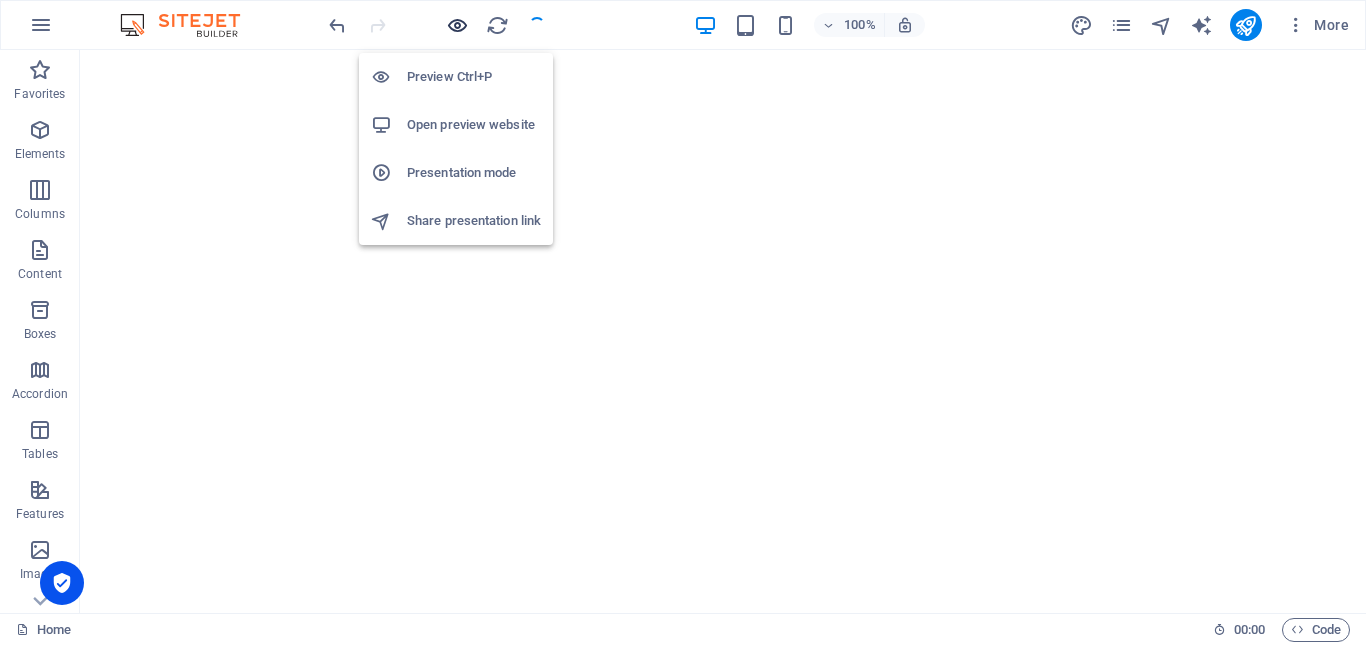 click at bounding box center (457, 25) 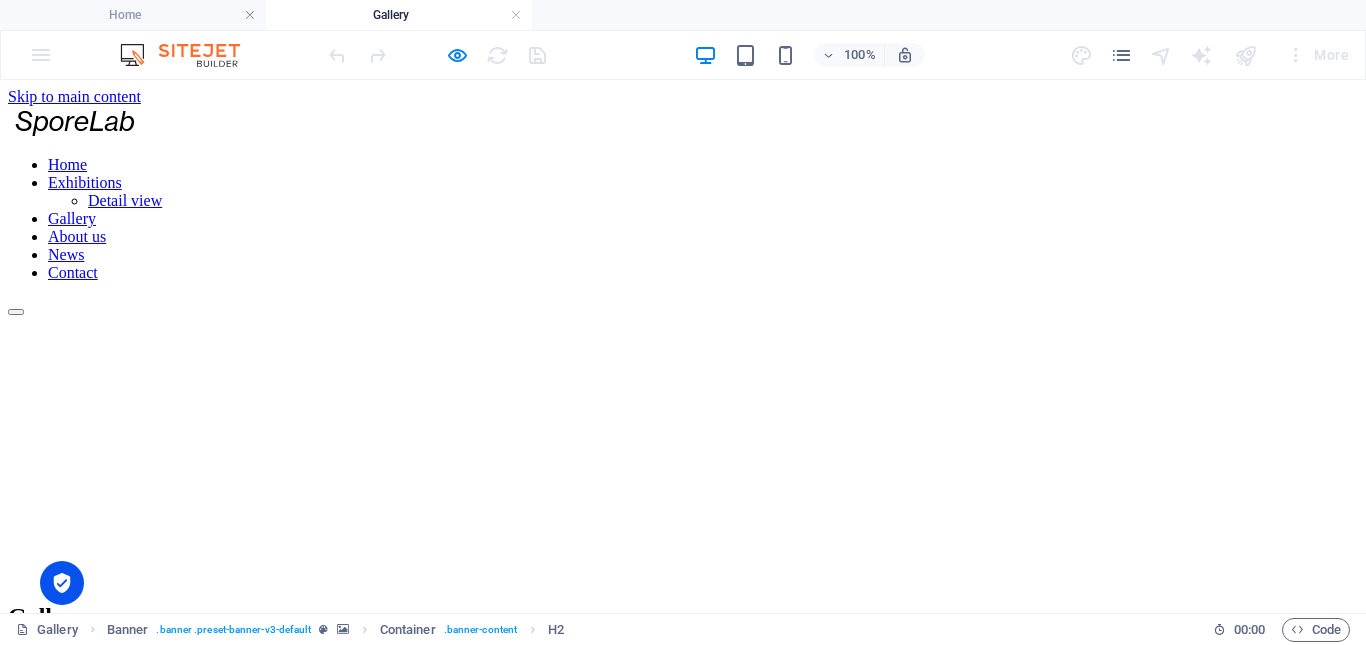 scroll, scrollTop: 0, scrollLeft: 0, axis: both 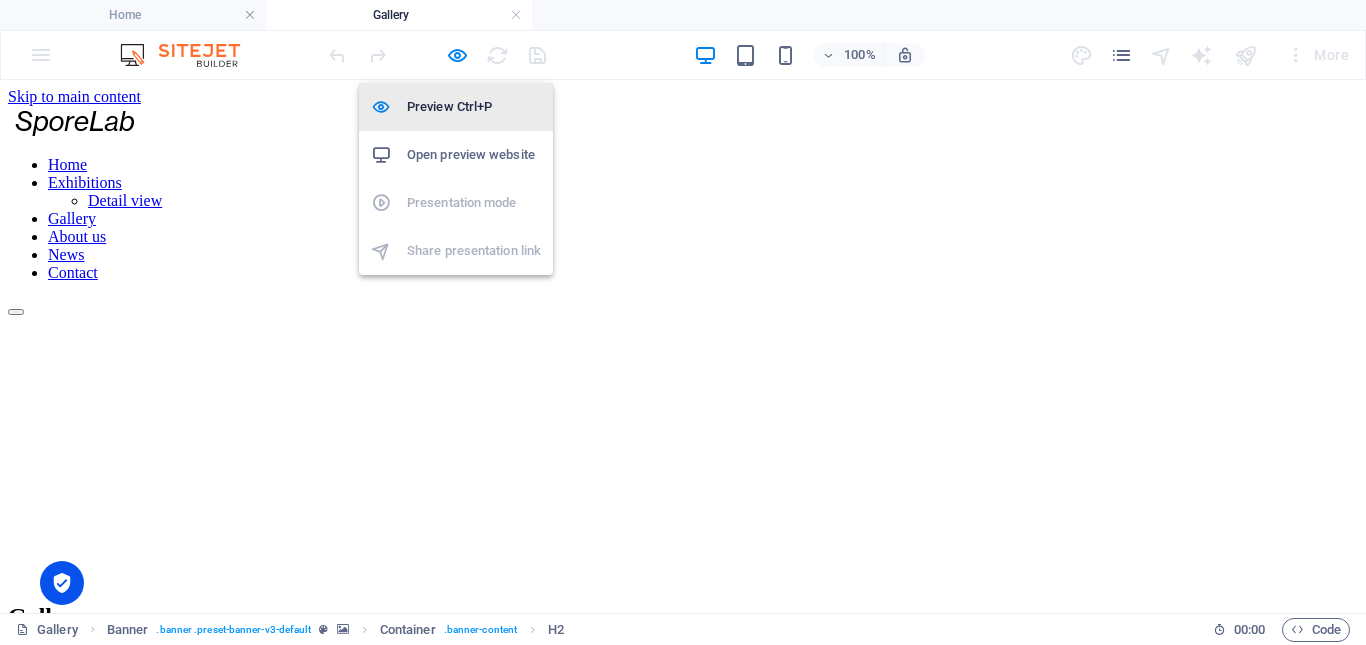 click on "Preview Ctrl+P" at bounding box center (474, 107) 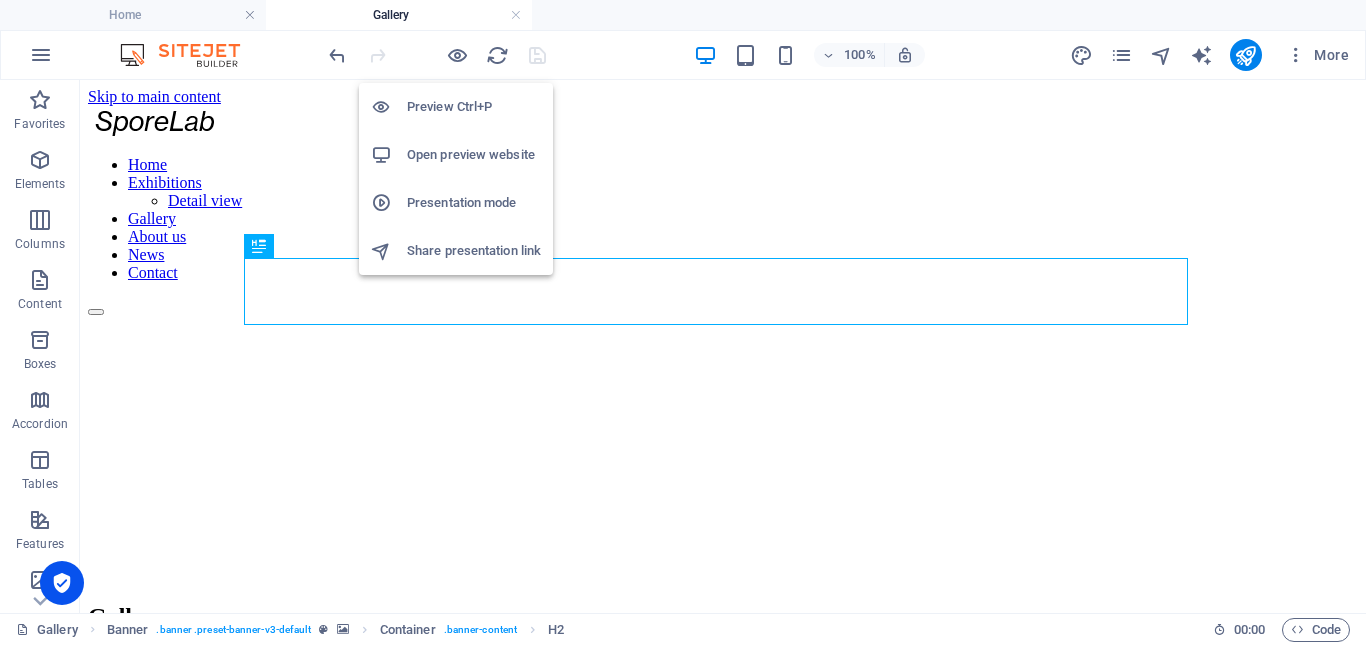 click on "Preview Ctrl+P" at bounding box center [474, 107] 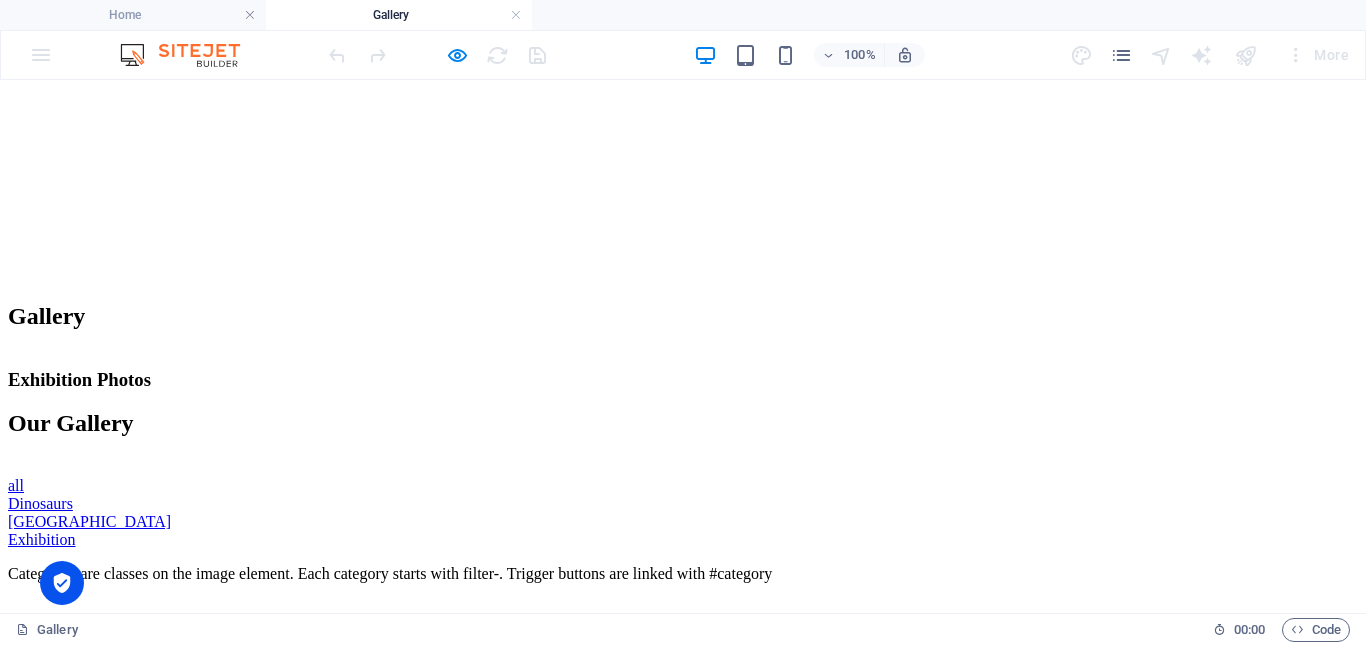 scroll, scrollTop: 0, scrollLeft: 0, axis: both 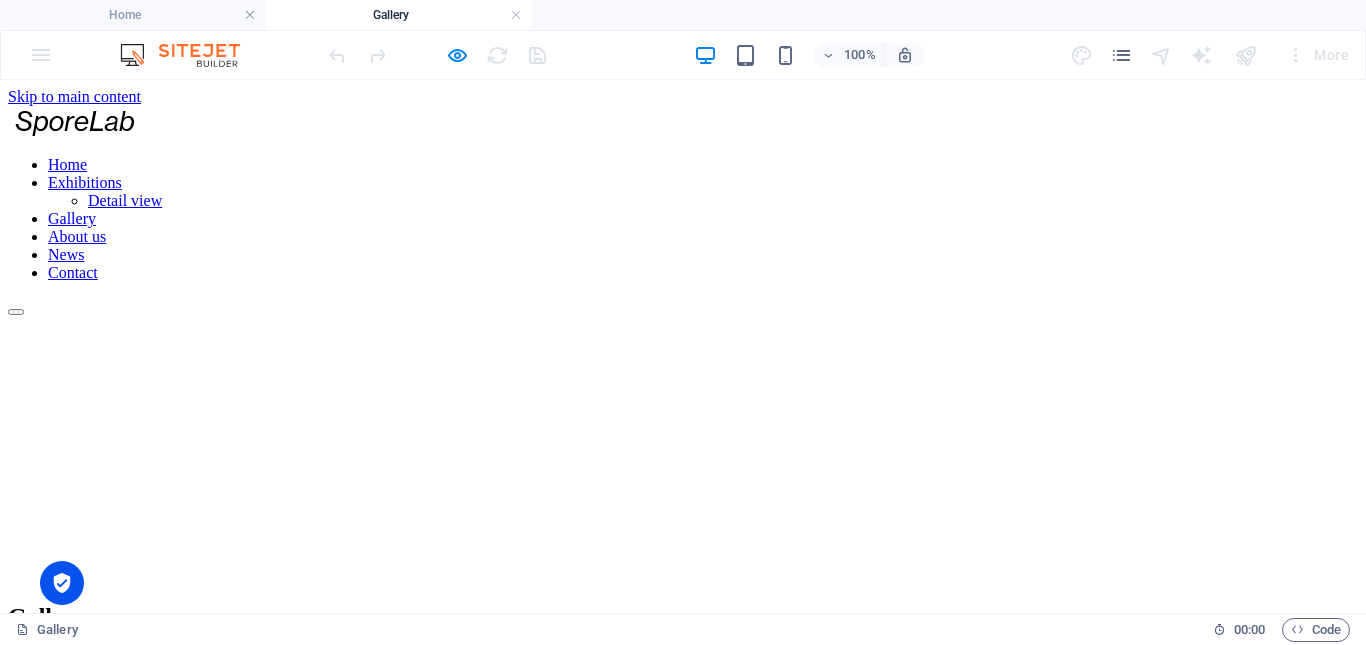 click on "About us" at bounding box center (77, 236) 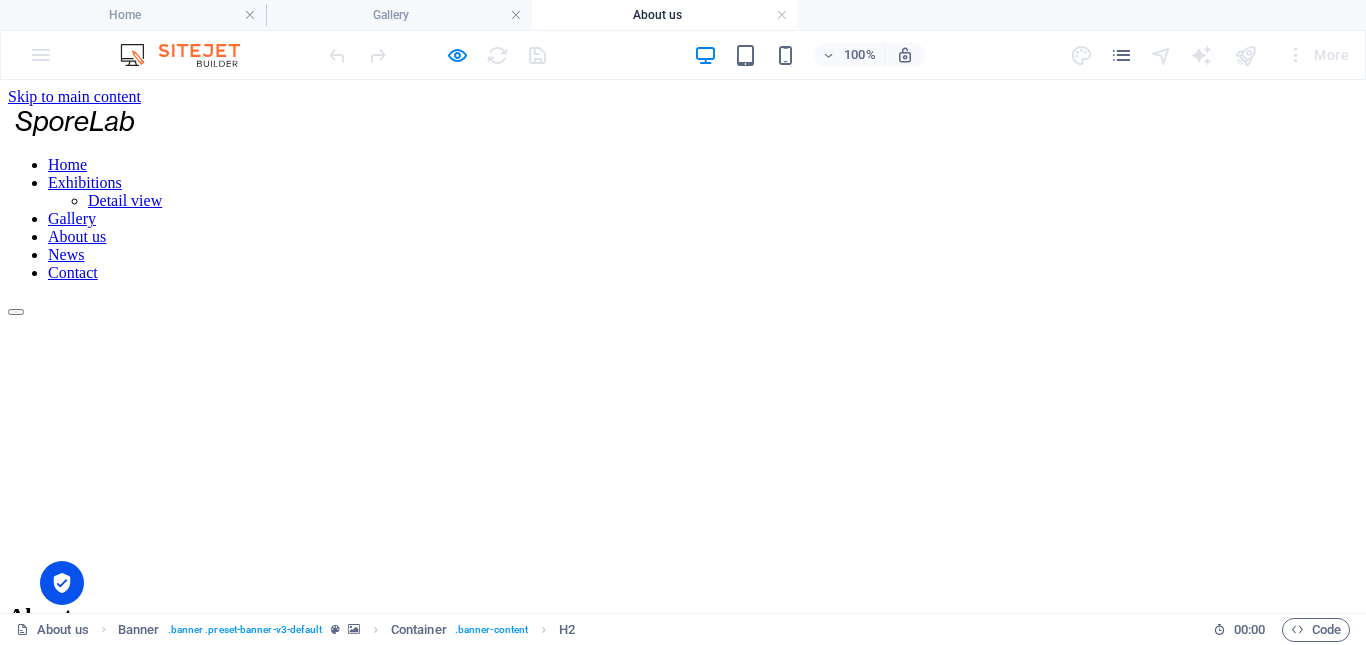 scroll, scrollTop: 0, scrollLeft: 0, axis: both 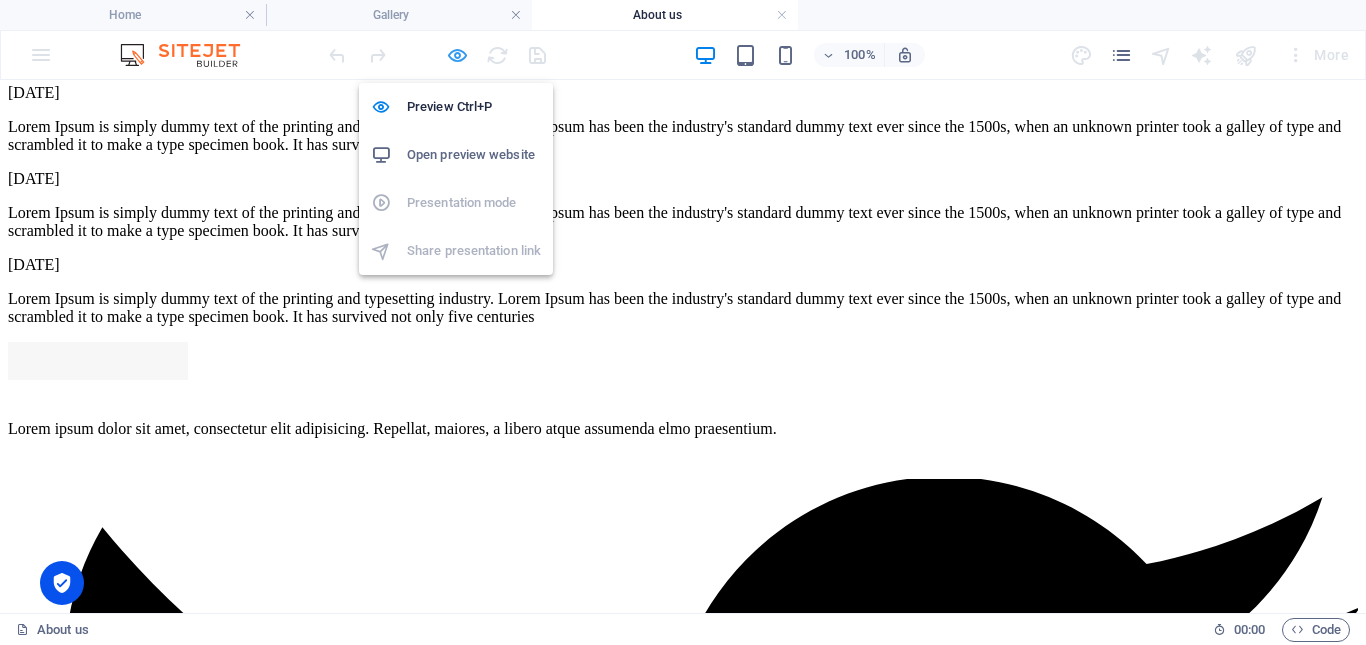 click at bounding box center (457, 55) 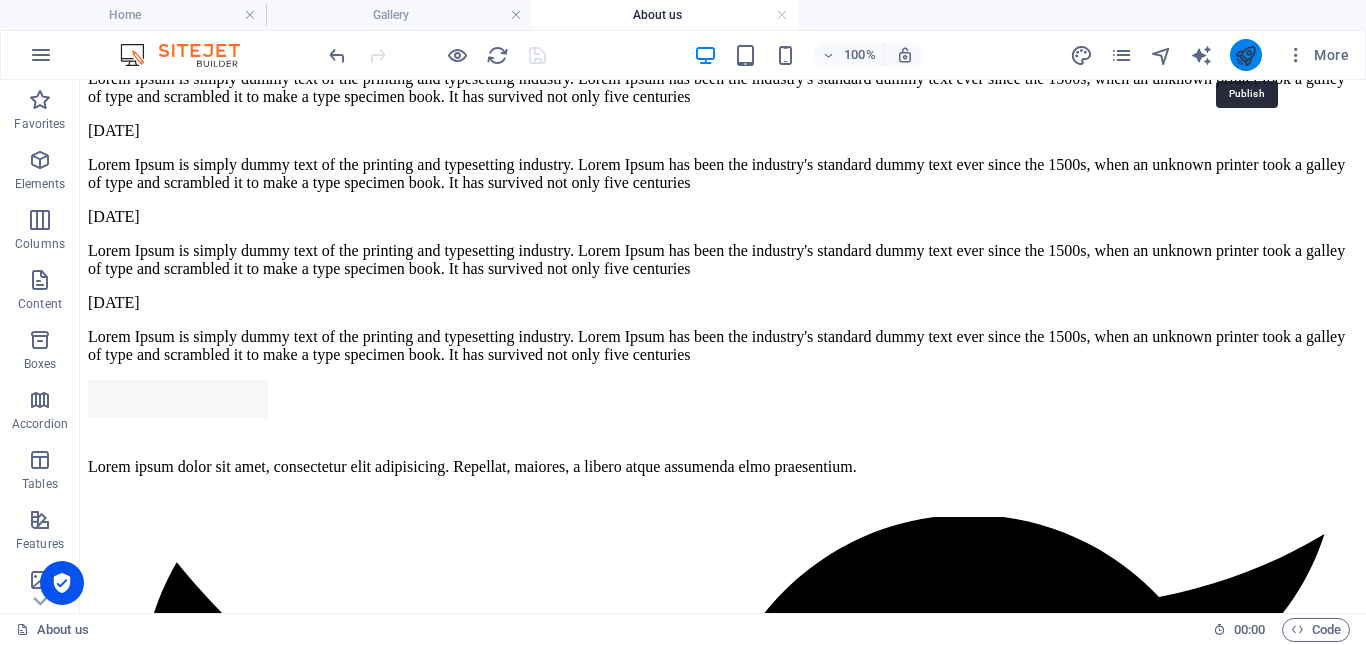 click at bounding box center [1245, 55] 